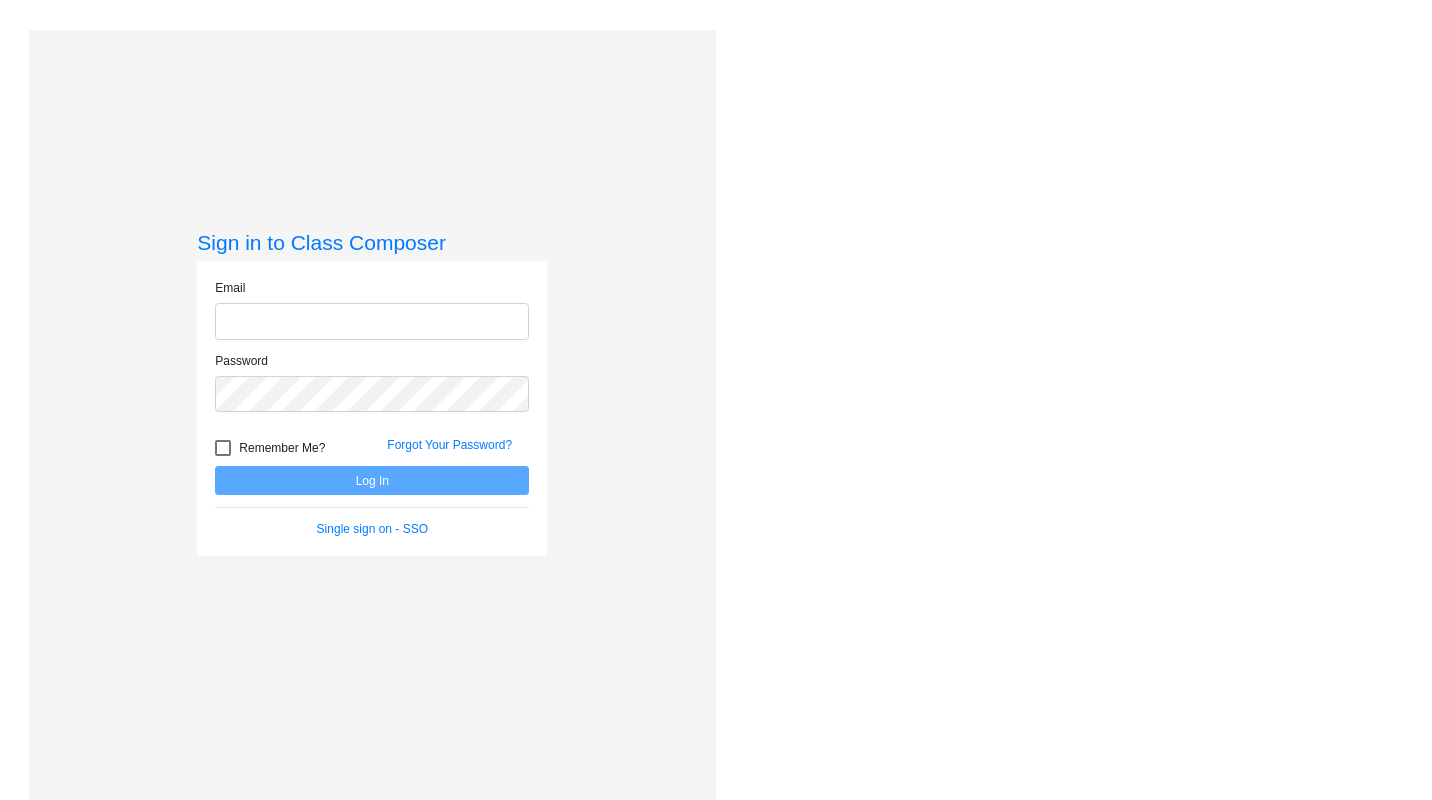 scroll, scrollTop: 0, scrollLeft: 0, axis: both 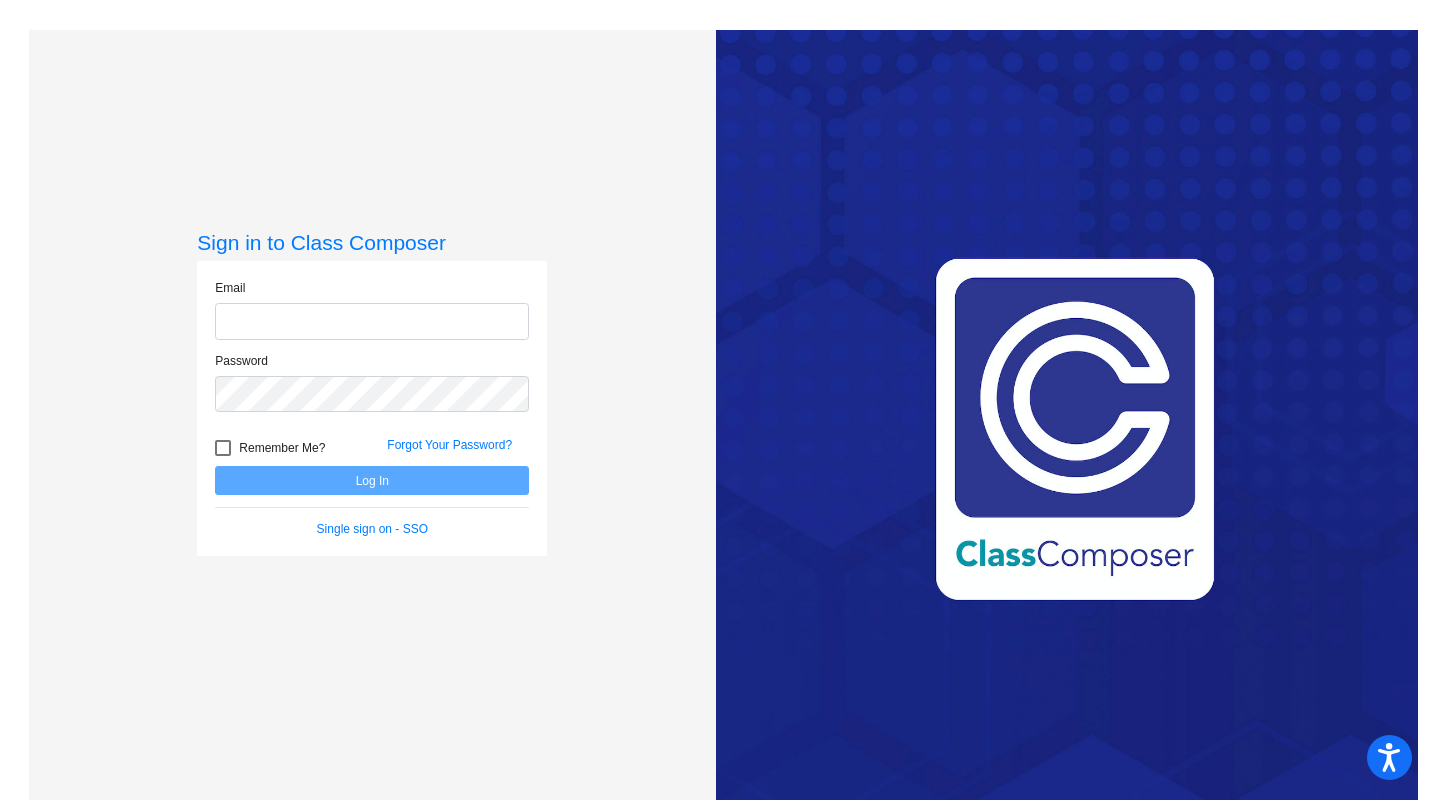type on "[EMAIL_ADDRESS][DOMAIN_NAME]" 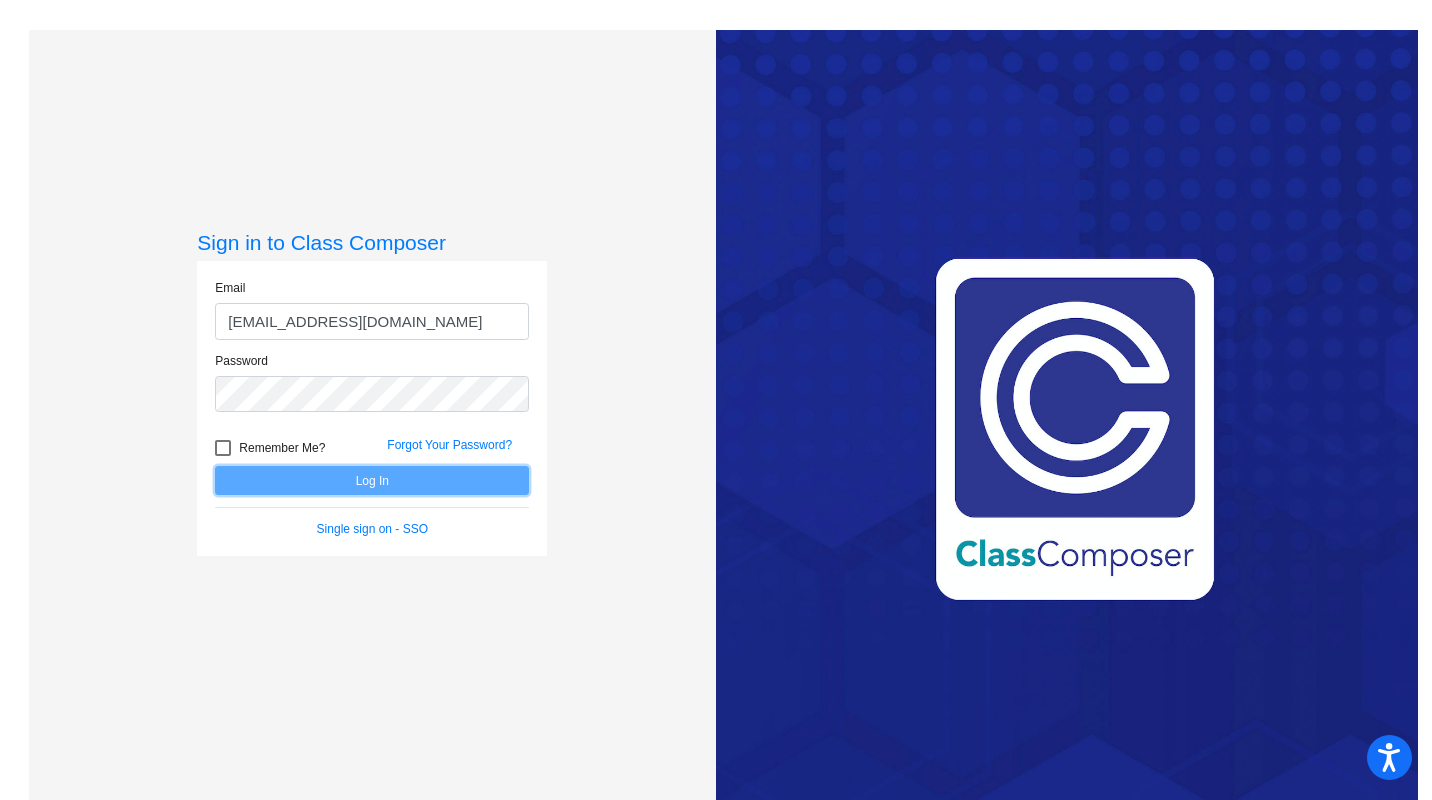 click on "Log In" 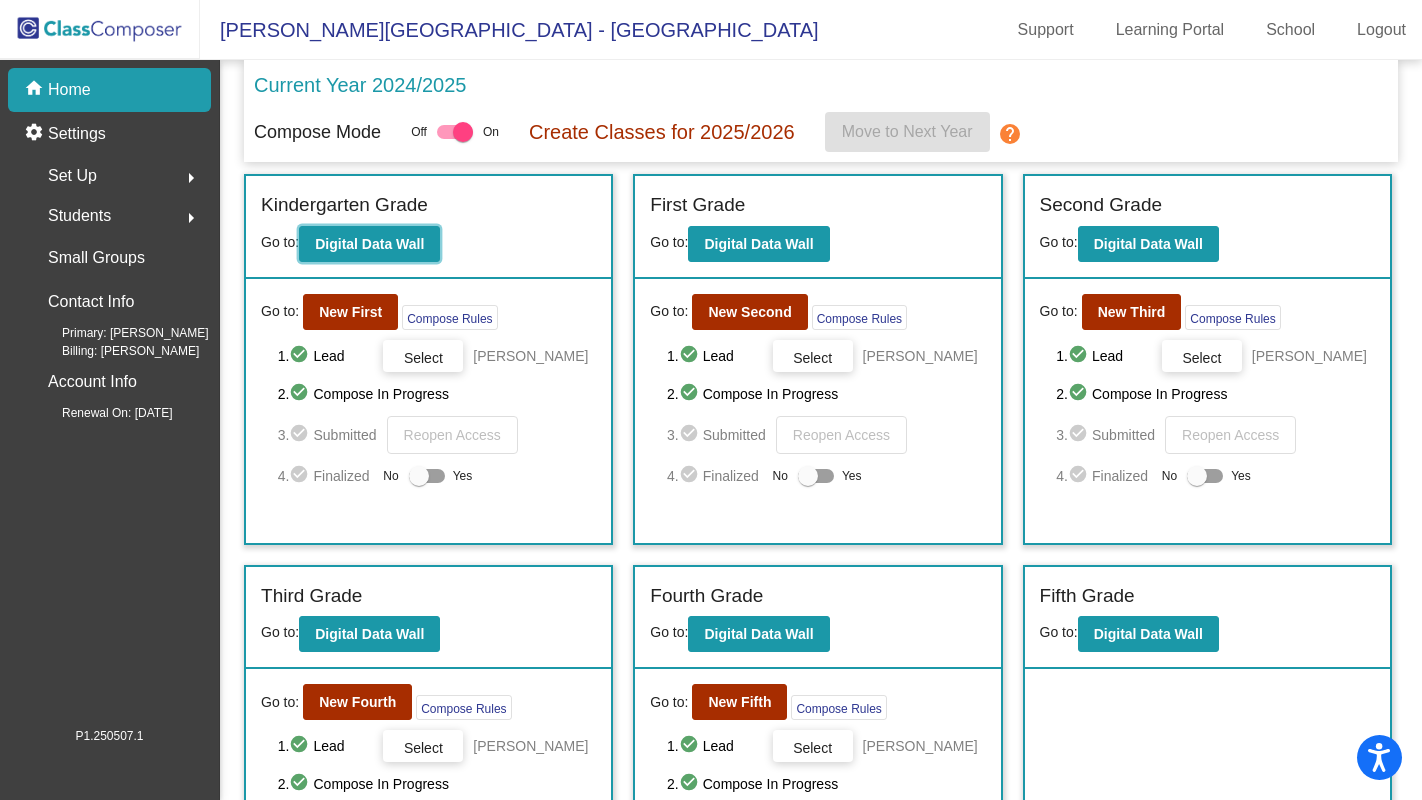 click on "Digital Data Wall" 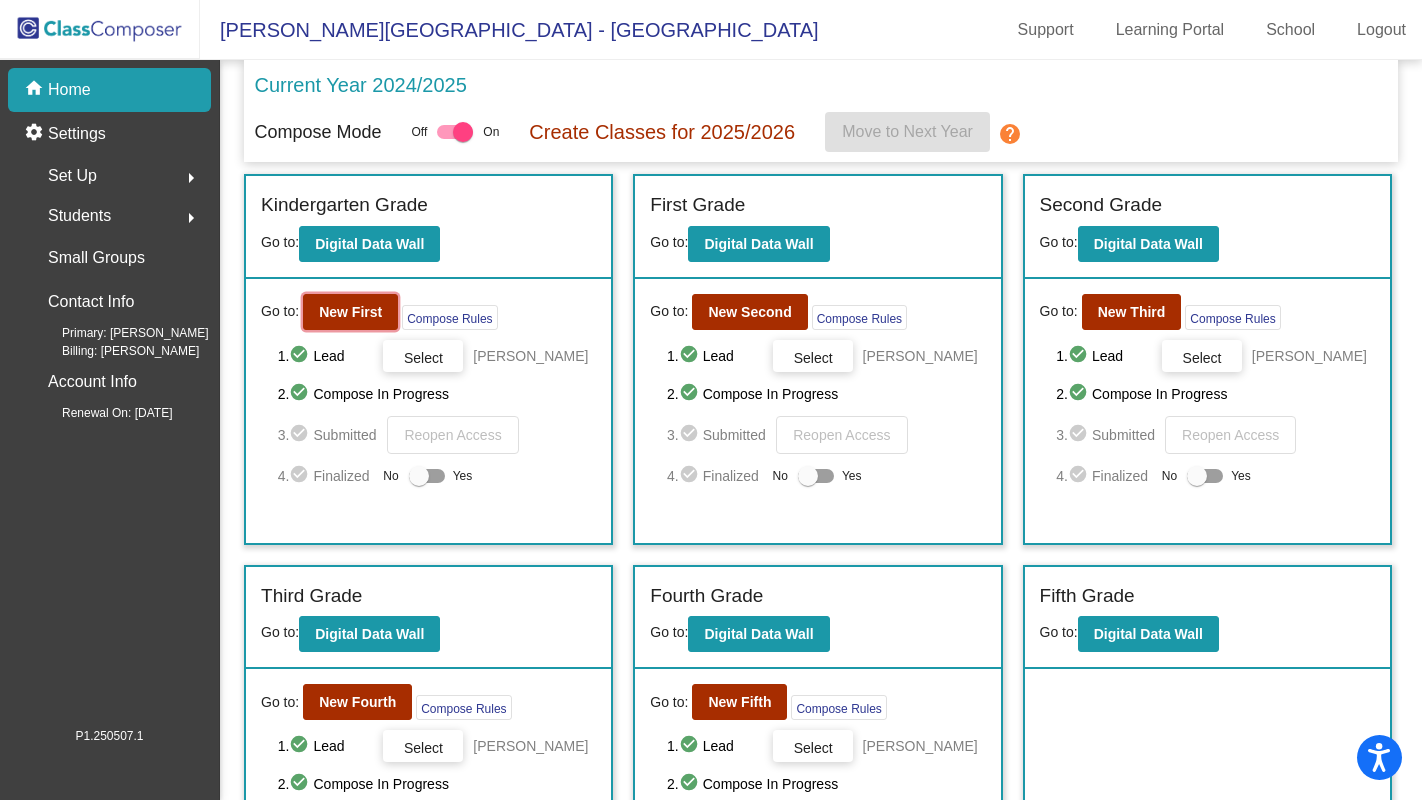 click on "New First" 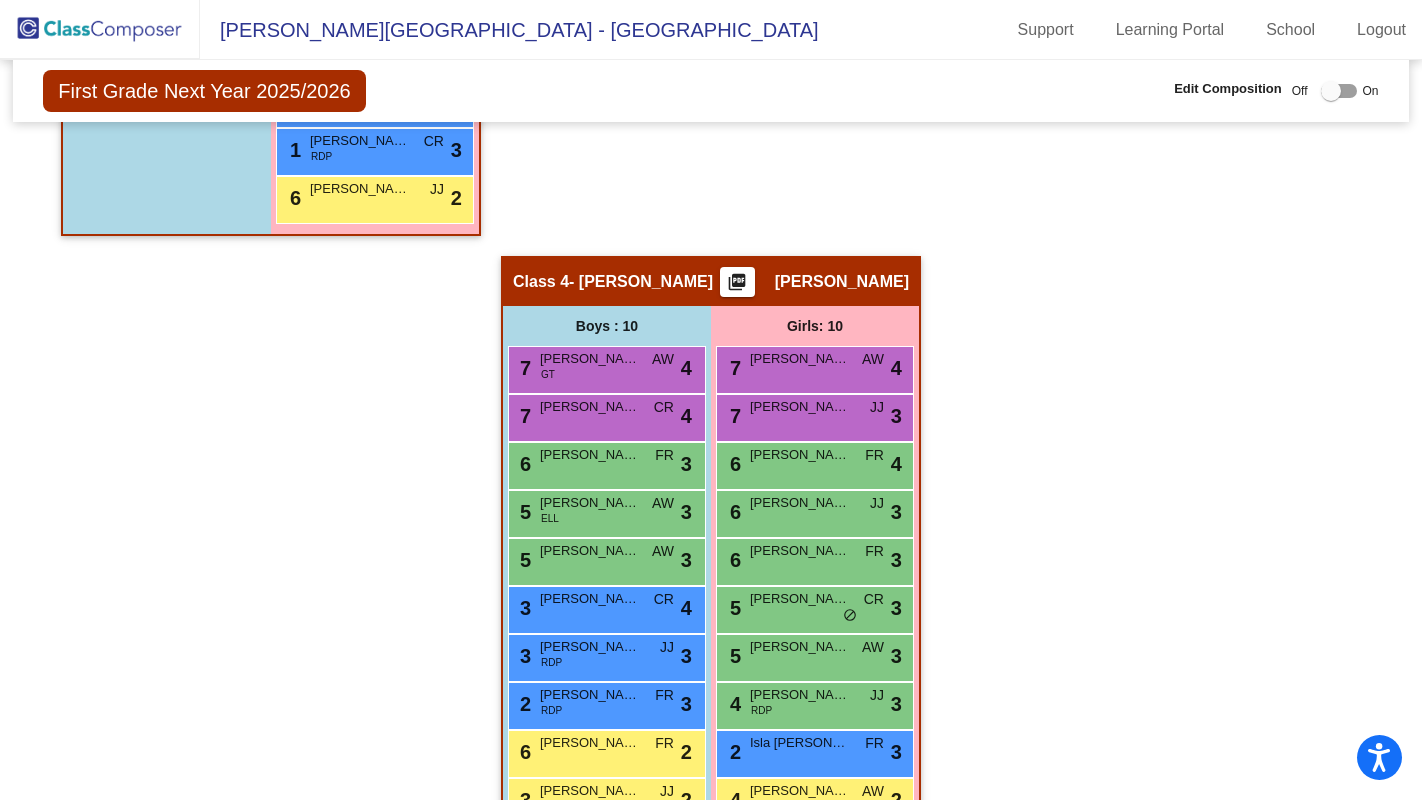 scroll, scrollTop: 1174, scrollLeft: 0, axis: vertical 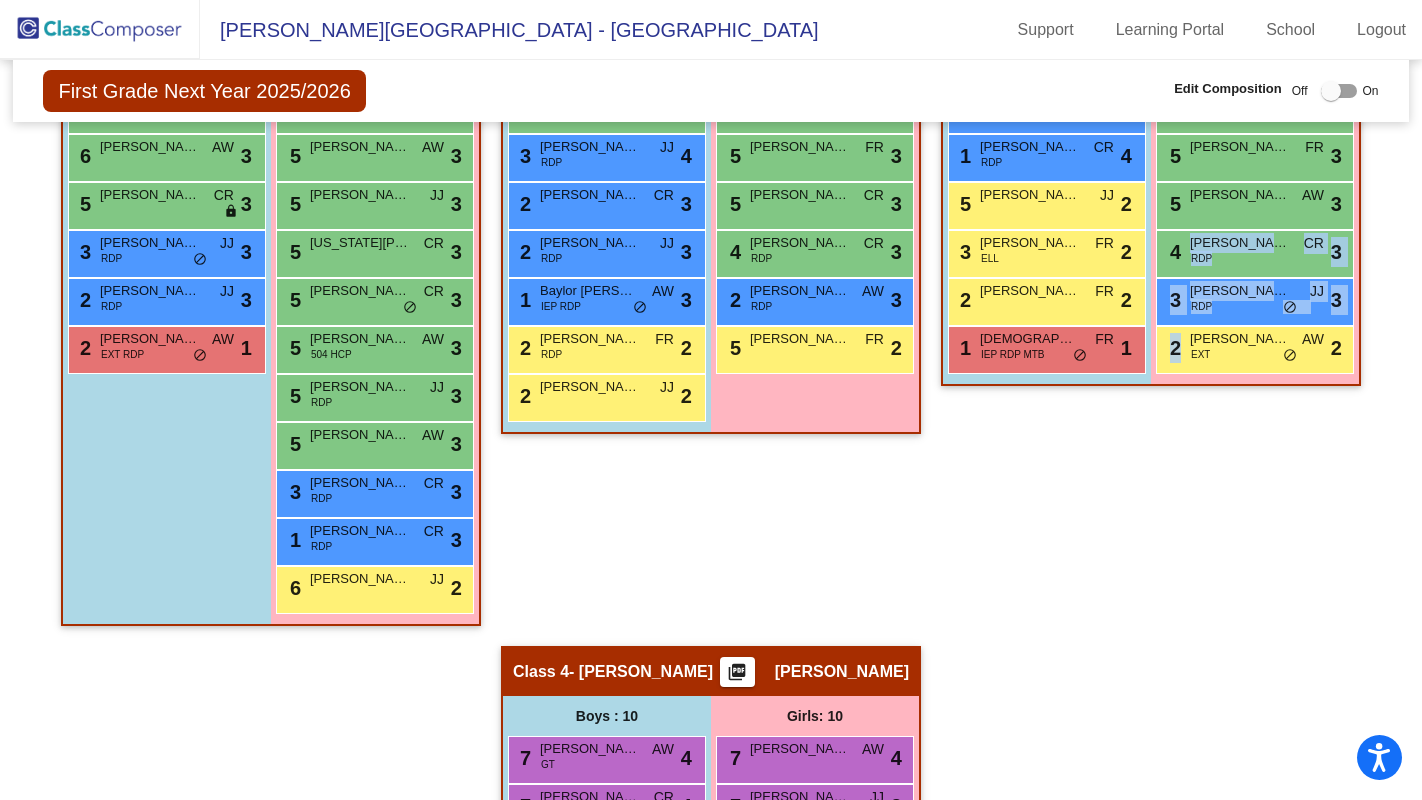 click on "Class 3   - Jennifer Dietrich  picture_as_pdf Jennifer Dietrich  Add Student  First Name Last Name Student Id  (Recommended)   Boy   Girl   Non Binary Add Close  Boys : 10  7 Barrett Knotts CR lock do_not_disturb_alt 4 7 Ellis Bachman JJ lock do_not_disturb_alt 3 6 Kairo Jones JJ lock do_not_disturb_alt 3 6 Cole Pfister AW lock do_not_disturb_alt 3 3 Timothy Roth RDP CR lock do_not_disturb_alt 3 1 Bailey Porter RDP CR lock do_not_disturb_alt 4 5 Ronan Rush JJ lock do_not_disturb_alt 2 3 Ayden Fuentes ELL FR lock do_not_disturb_alt 2 2 Adonis Adu Gyamfi FR lock do_not_disturb_alt 2 1 Christian Lyon IEP RDP MTB FR lock do_not_disturb_alt 1 Girls: 10 8 Reagan Garrison CR lock do_not_disturb_alt 4 6 Seraphina Alexander CR lock do_not_disturb_alt 4 6 Charlotte Bower FR lock do_not_disturb_alt 4 6 Makenna Kinhofer AW lock do_not_disturb_alt 3 6 Summer Steinlein JJ lock do_not_disturb_alt 3 5 Karsyn Weidler FR lock do_not_disturb_alt 3 5 Remy Mitchell AW lock do_not_disturb_alt 3 4 Aria Deyo RDP CR lock 3 3 RDP 3" 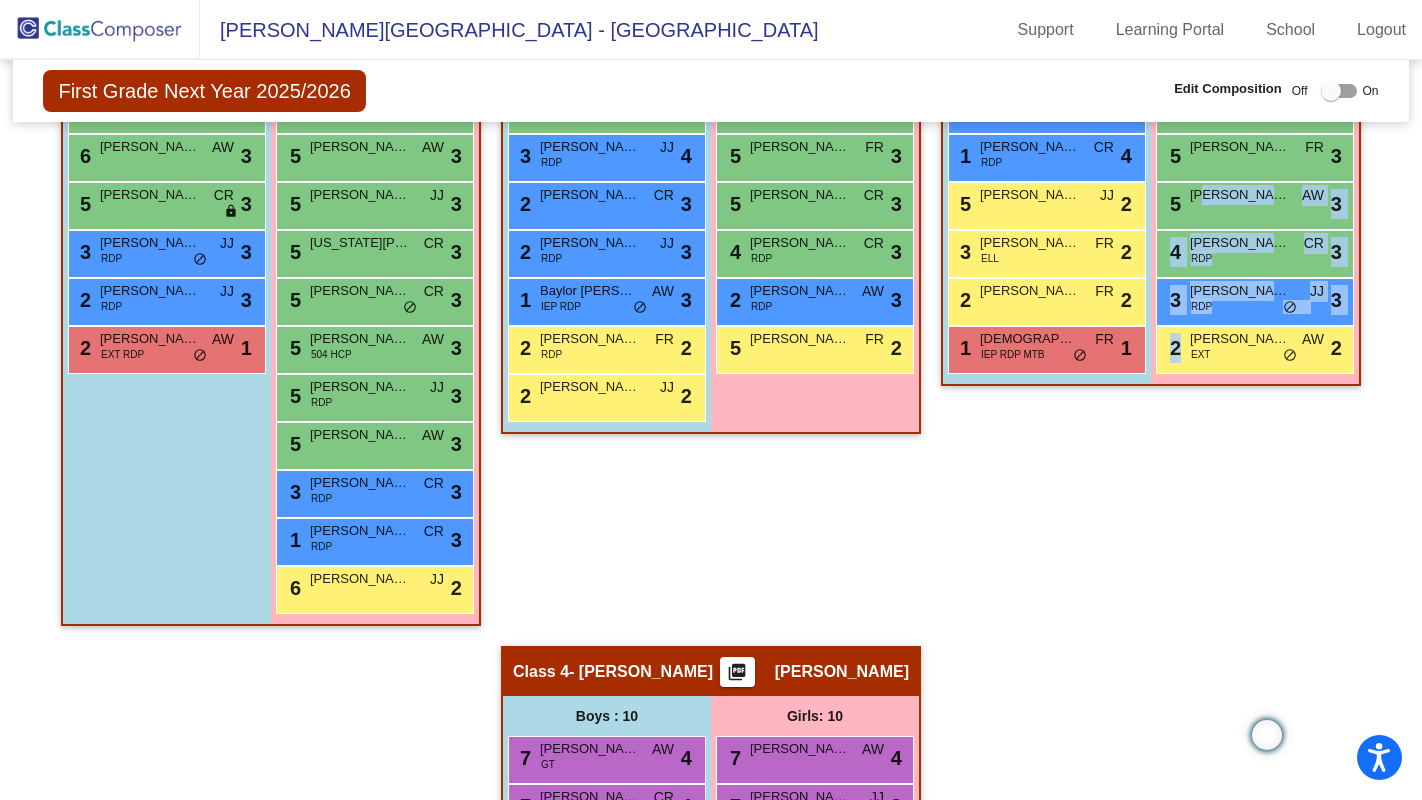 click on "Class 3   - Jennifer Dietrich  picture_as_pdf Jennifer Dietrich  Add Student  First Name Last Name Student Id  (Recommended)   Boy   Girl   Non Binary Add Close  Boys : 10  7 Barrett Knotts CR lock do_not_disturb_alt 4 7 Ellis Bachman JJ lock do_not_disturb_alt 3 6 Kairo Jones JJ lock do_not_disturb_alt 3 6 Cole Pfister AW lock do_not_disturb_alt 3 3 Timothy Roth RDP CR lock do_not_disturb_alt 3 1 Bailey Porter RDP CR lock do_not_disturb_alt 4 5 Ronan Rush JJ lock do_not_disturb_alt 2 3 Ayden Fuentes ELL FR lock do_not_disturb_alt 2 2 Adonis Adu Gyamfi FR lock do_not_disturb_alt 2 1 Christian Lyon IEP RDP MTB FR lock do_not_disturb_alt 1 Girls: 10 8 Reagan Garrison CR lock do_not_disturb_alt 4 6 Seraphina Alexander CR lock do_not_disturb_alt 4 6 Charlotte Bower FR lock do_not_disturb_alt 4 6 Makenna Kinhofer AW lock do_not_disturb_alt 3 6 Summer Steinlein JJ lock do_not_disturb_alt 3 5 Karsyn Weidler FR lock do_not_disturb_alt 3 5 Remy Mitchell AW lock do_not_disturb_alt 3 4 Aria Deyo RDP CR lock 3 3 RDP 3" 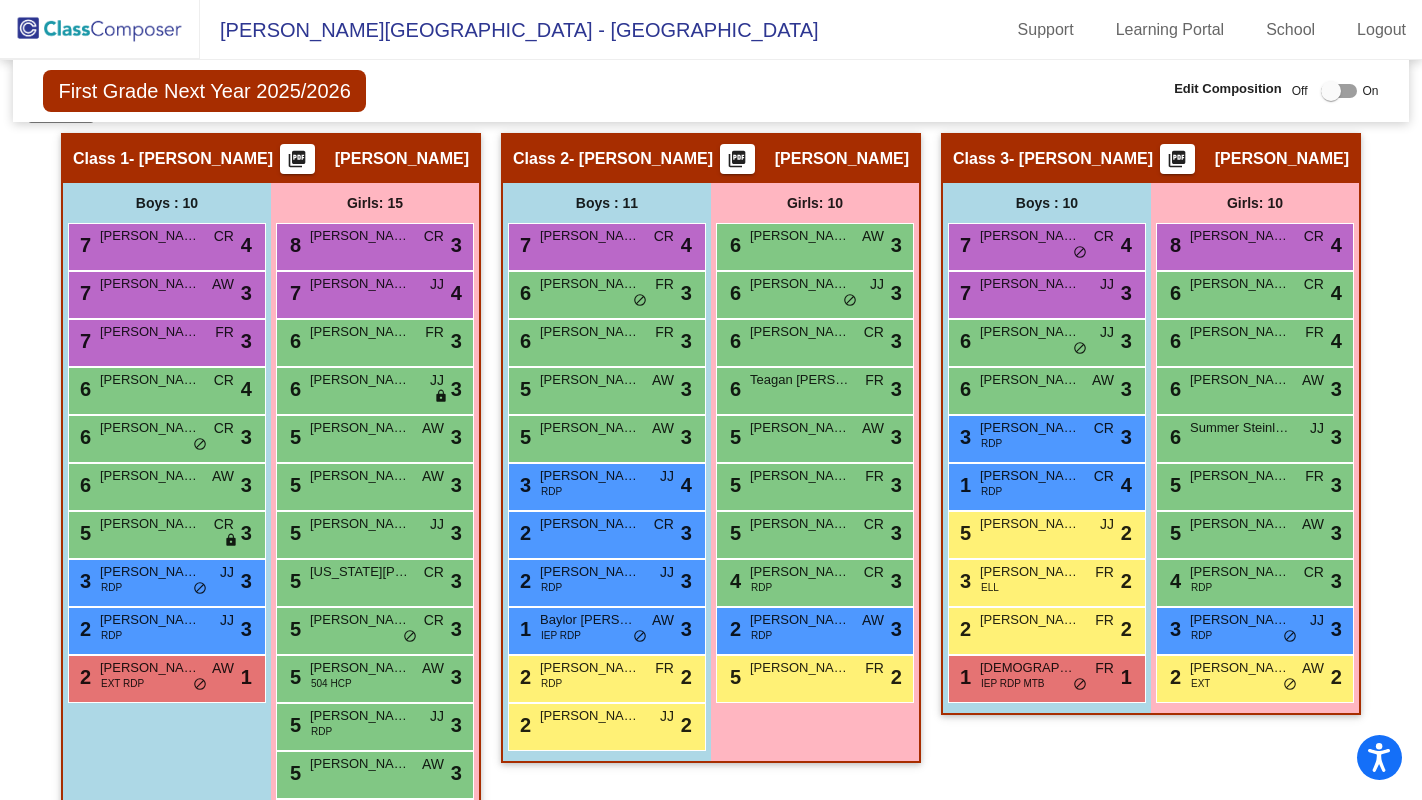 scroll, scrollTop: 396, scrollLeft: 0, axis: vertical 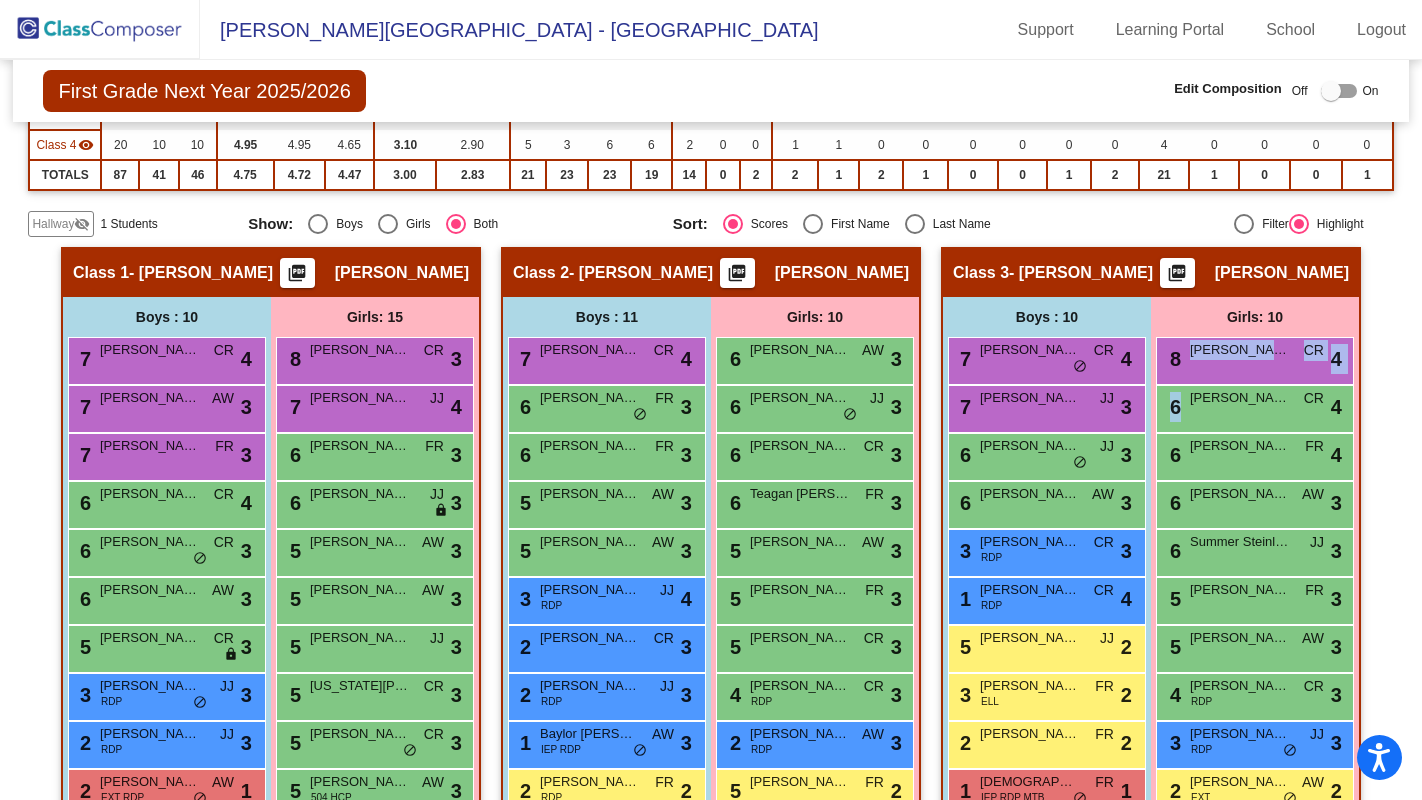 drag, startPoint x: 1410, startPoint y: 350, endPoint x: 1407, endPoint y: 399, distance: 49.09175 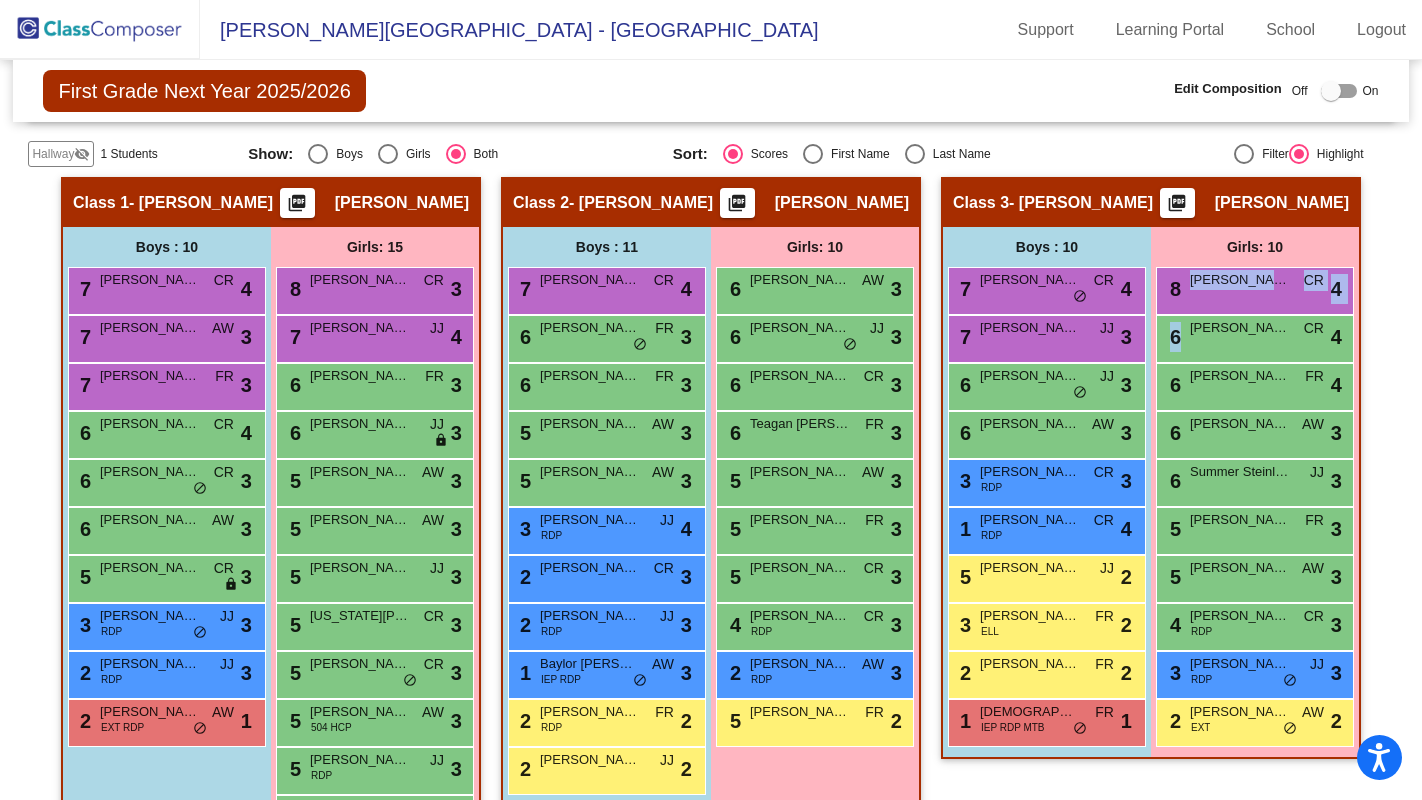 scroll, scrollTop: 351, scrollLeft: 0, axis: vertical 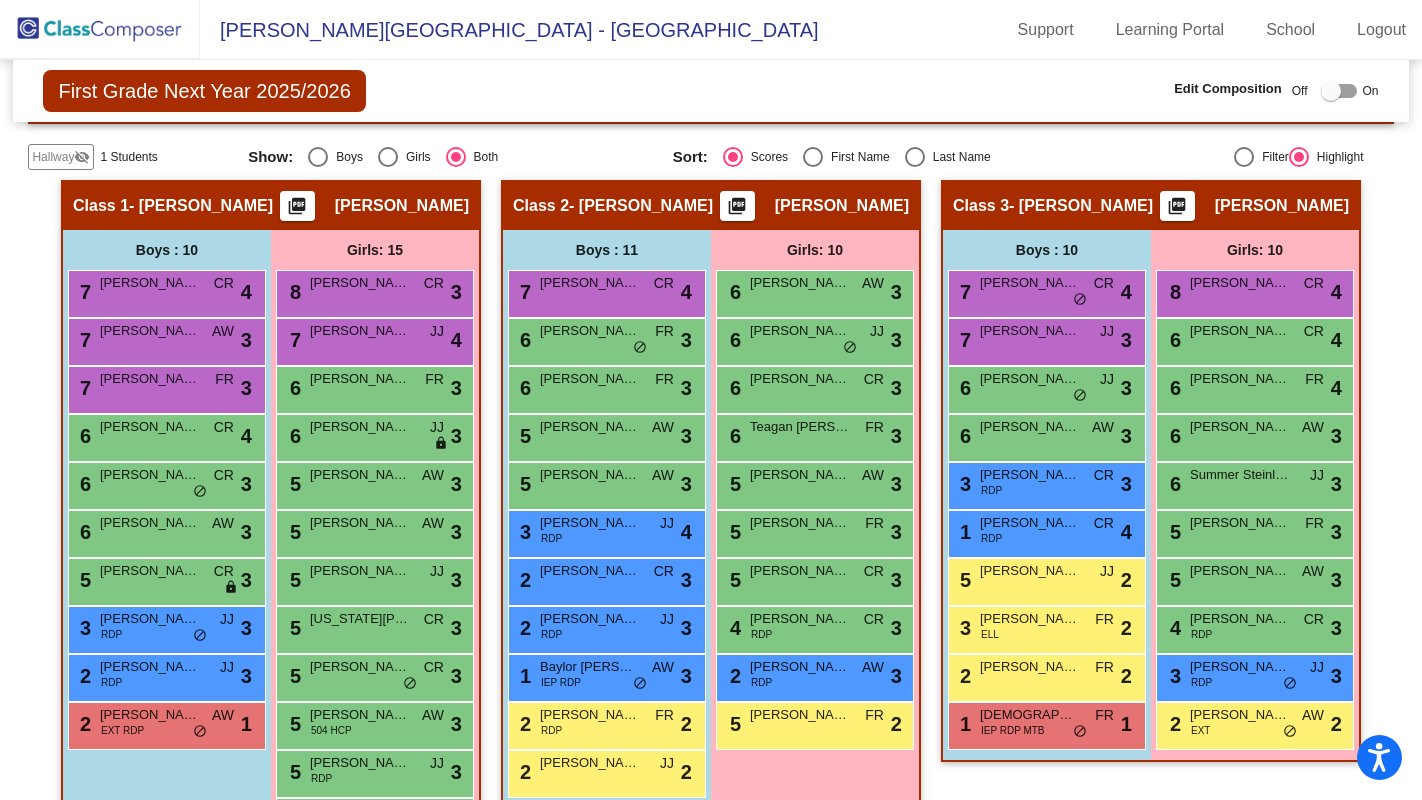 click on "First Grade Next Year 2025/2026  Edit Composition Off   On  Incoming   Digital Data Wall    Display Scores for Years:   2023 - 2024   2024 - 2025  Grade/Archive Students in Table View   Download   New Small Group   Saved Small Group  Teacher Compose mode is On. The lead teacher for your grade level has access to compose classes
for next year.  Notes   Download Class List   Import Students   Grade/Archive Students in Table View   New Small Group   Saved Small Group  Display Scores for Years:   2023 - 2024   2024 - 2025 Display Assessments: Students Academics Life Skills  Last Teacher  Placement  Identified  Total Boys Girls  Read.   Math   Writ.   Behav.   Work Sk.   JJ   CR   AW   FR   ELL   GT   IEP   504   GPV   YGL   INT   EXT   RDP   MTB   MTR   MTM   HCP  Hallway  visibility_off  1 0 1                 0   0   0   0   0   0   0   0   0   0   0   0   0   1   0   0   0   0   0   0  Class 1  visibility  25 10 15  5.12   5.20   4.68   3.00   3.00   7   9   7   2   4   0   2   0   0   0   1  21" 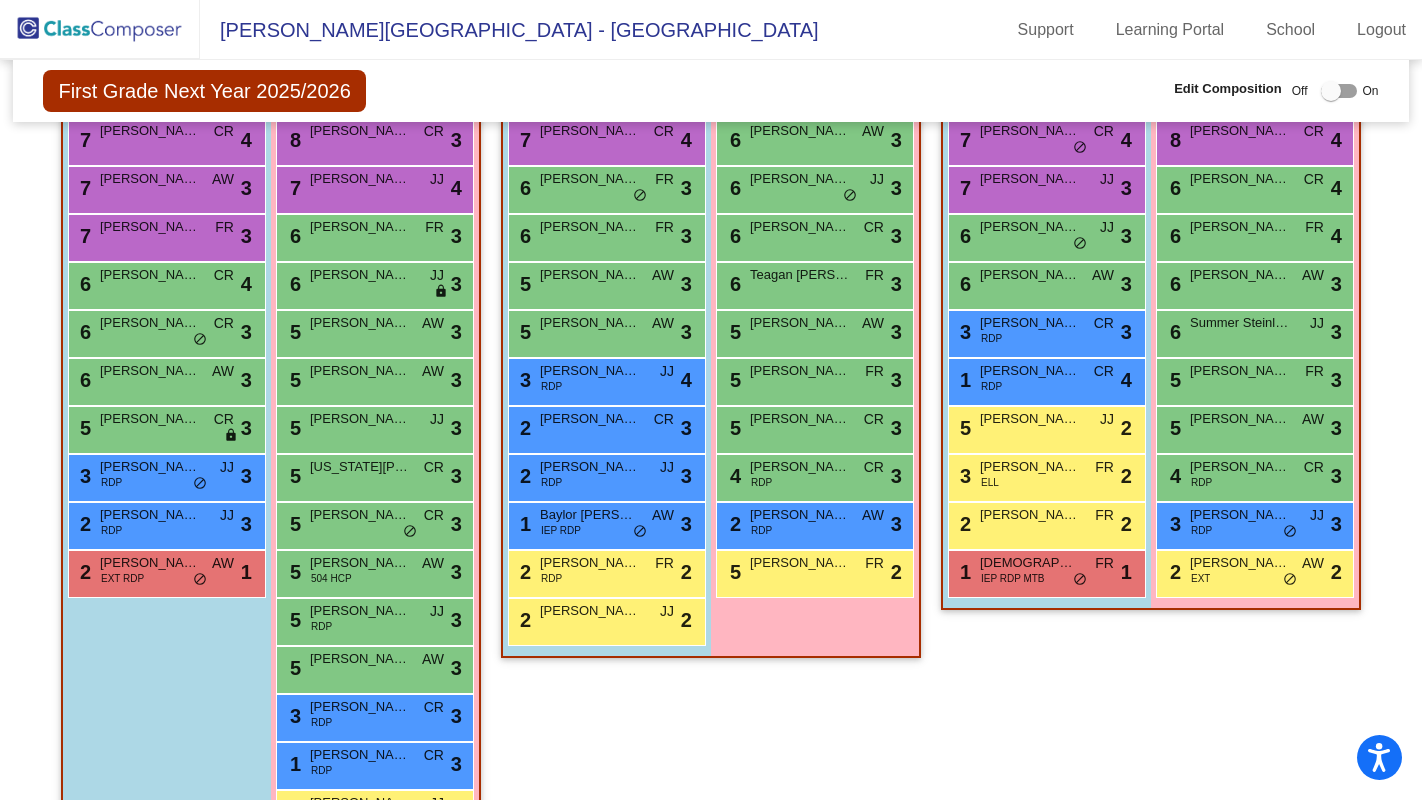 scroll, scrollTop: 468, scrollLeft: 0, axis: vertical 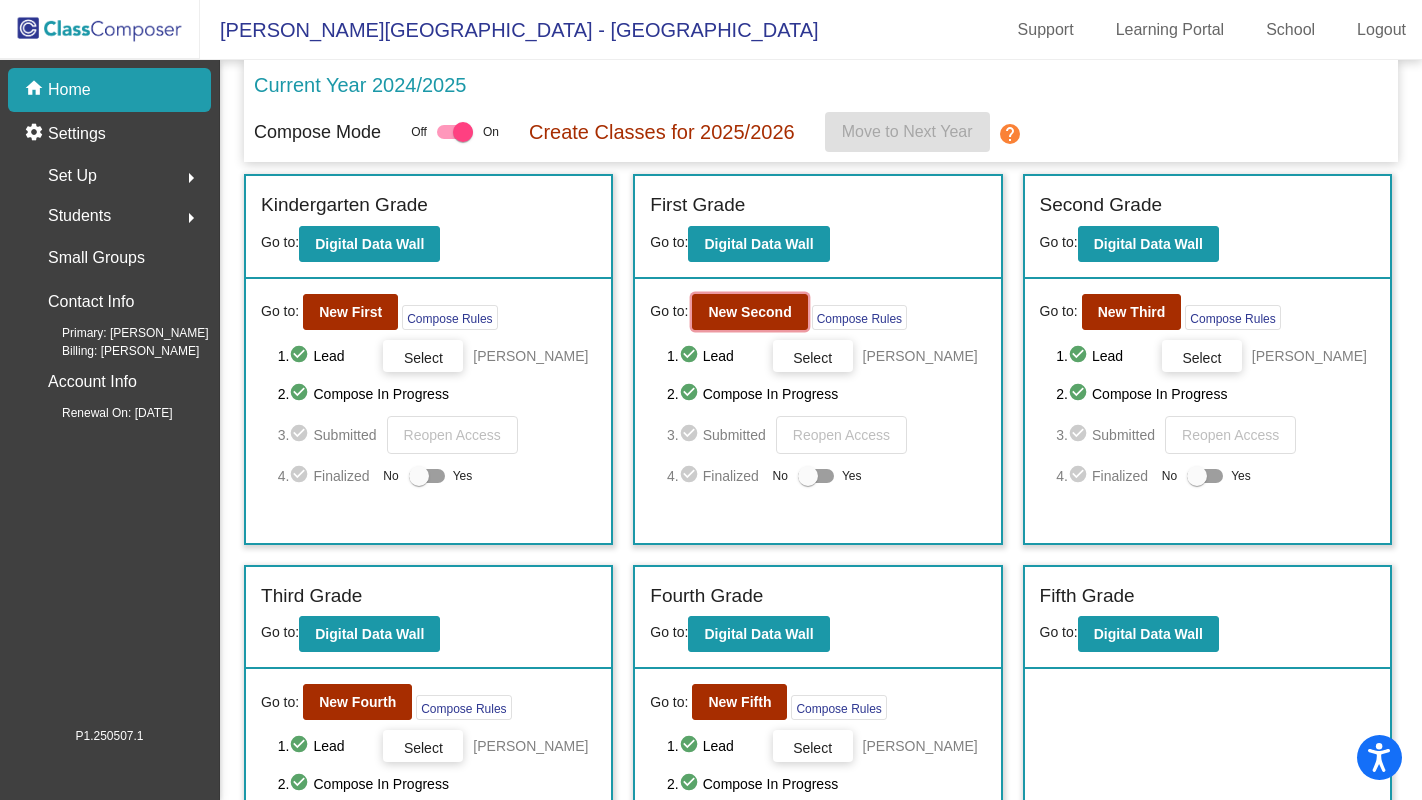 click on "New Second" 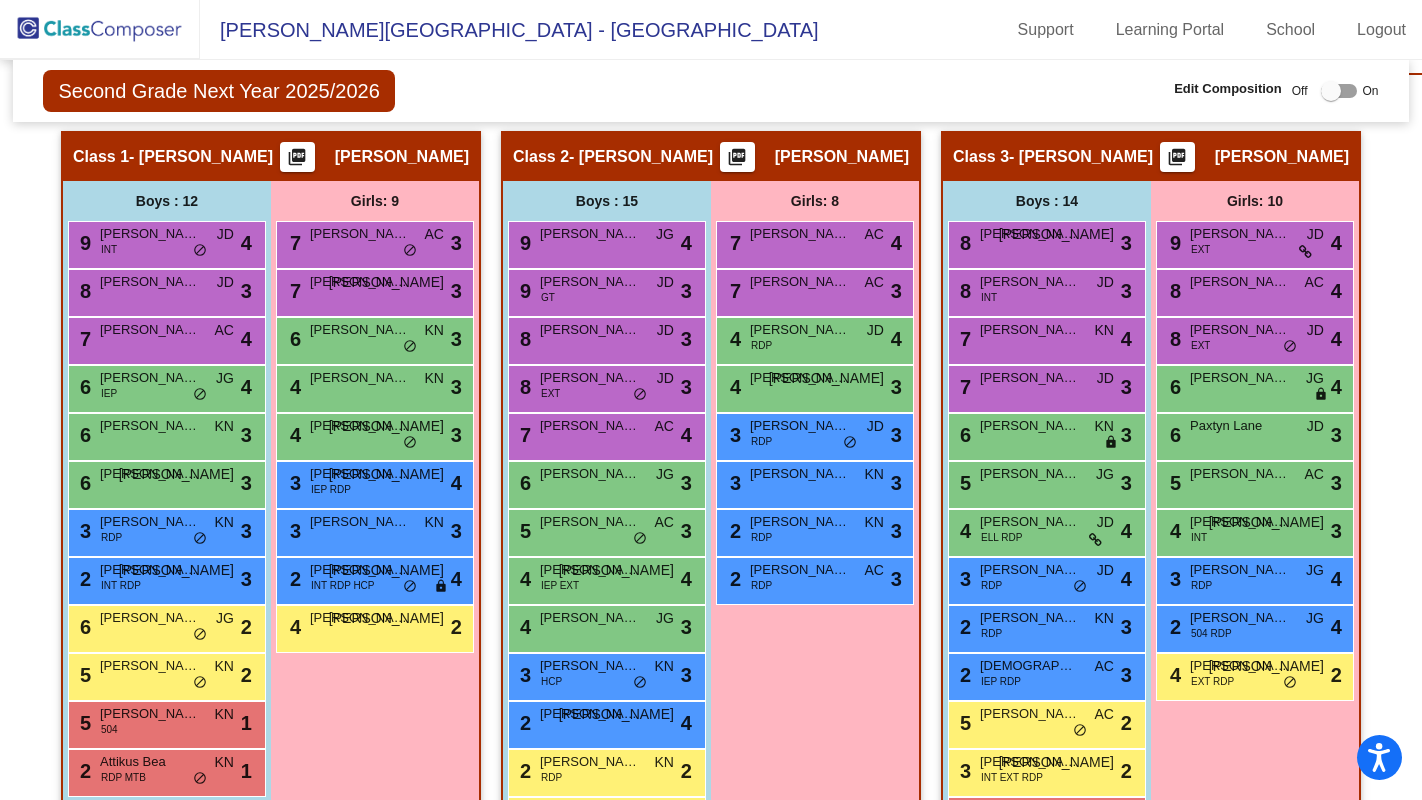 scroll, scrollTop: 486, scrollLeft: 0, axis: vertical 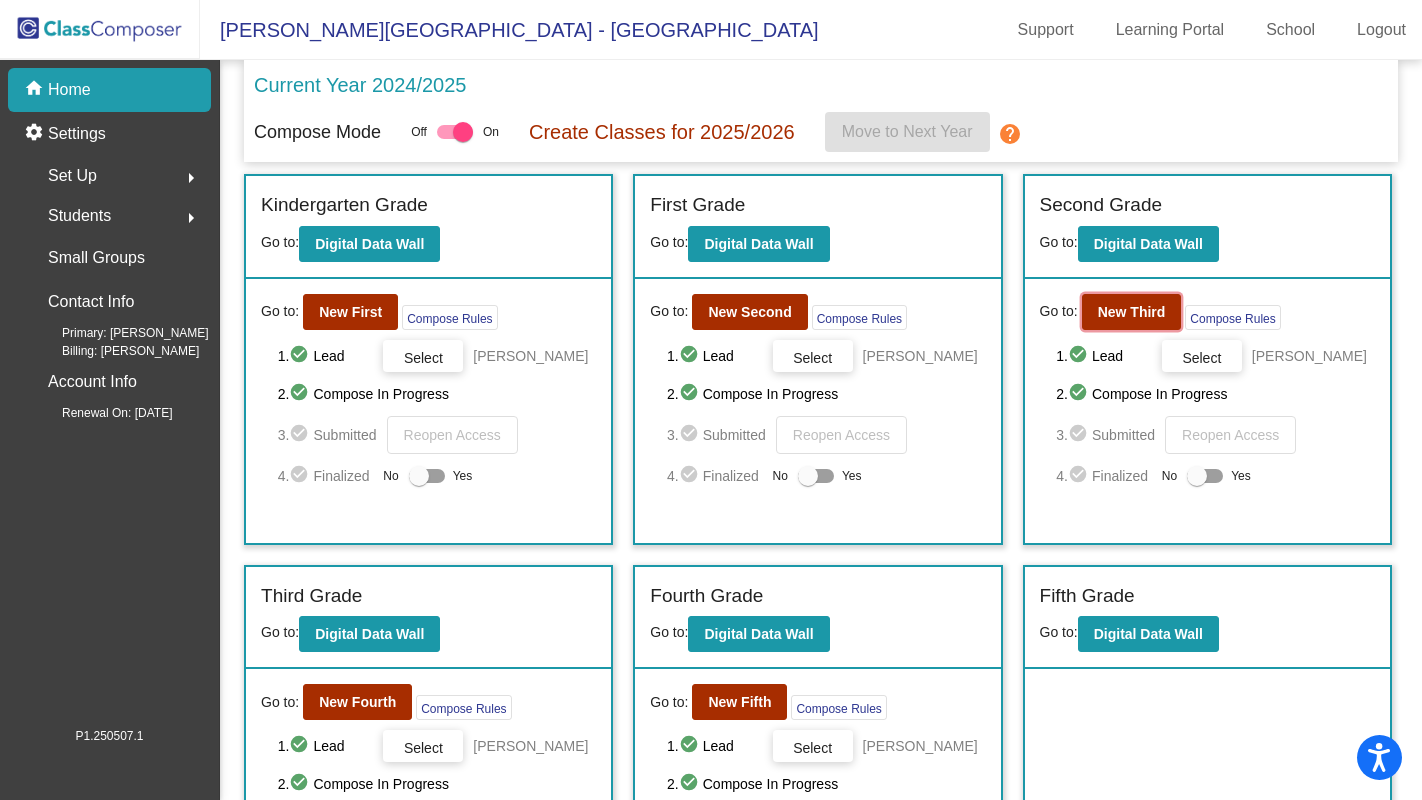 click on "New Third" 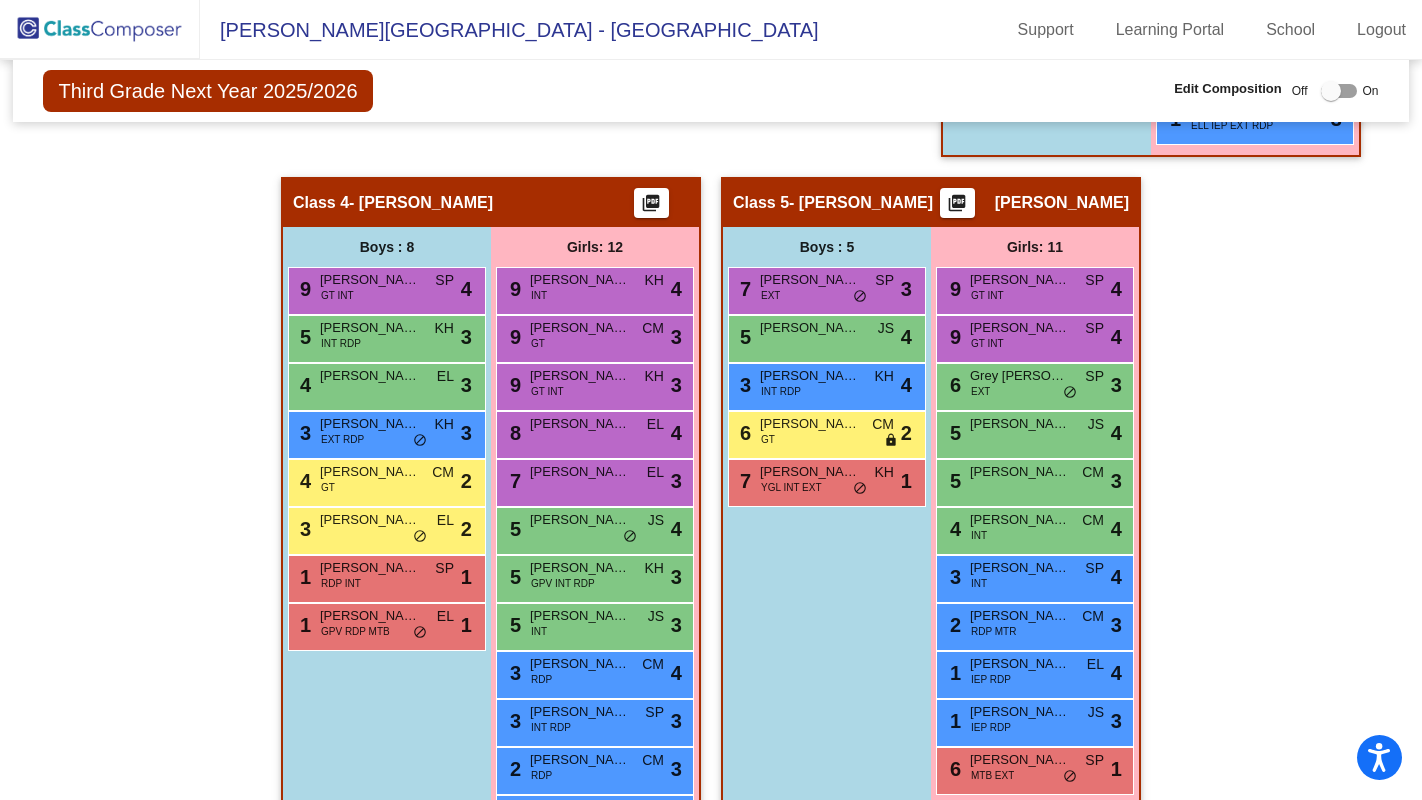 scroll, scrollTop: 1189, scrollLeft: 0, axis: vertical 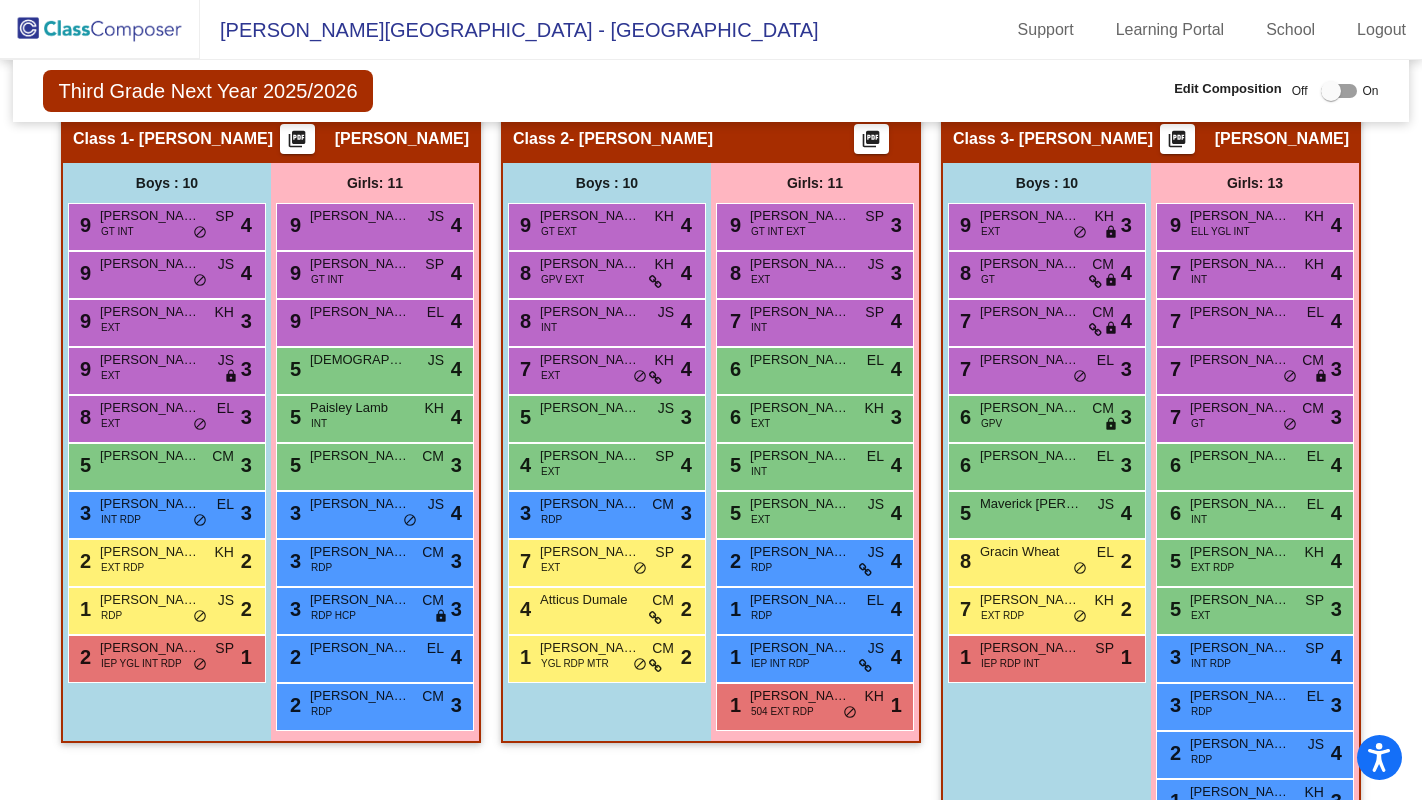 click on "Hallway   - Hallway Class  picture_as_pdf  Add Student  First Name Last Name Student Id  (Recommended)   Boy   Girl   Non Binary Add Close  Boys : 0    No Students   Girls: 0   No Students   Class 1   - Jackie Parry  picture_as_pdf Jackie Parry  Add Student  First Name Last Name Student Id  (Recommended)   Boy   Girl   Non Binary Add Close  Boys : 10  9 Beckham Carnes GT INT SP lock do_not_disturb_alt 4 9 Alex DeLand JS lock do_not_disturb_alt 4 9 Wade Encina EXT KH lock do_not_disturb_alt 3 9 Bentley Frey EXT JS lock do_not_disturb_alt 3 8 Ezra Howe EXT EL lock do_not_disturb_alt 3 5 Dawson Correal CM lock do_not_disturb_alt 3 3 Landon Garcia INT RDP EL lock do_not_disturb_alt 3 2 Vincent Vega EXT RDP KH lock do_not_disturb_alt 2 1 Davis Barnes RDP JS lock do_not_disturb_alt 2 2 Eli Williams IEP YGL INT RDP SP lock do_not_disturb_alt 1 Girls: 11 9 Emersyn Nath JS lock do_not_disturb_alt 4 9 Everleigh Chapman GT INT SP lock do_not_disturb_alt 4 9 Lennox Curran EL lock do_not_disturb_alt 4 5 Iliza Jenks" 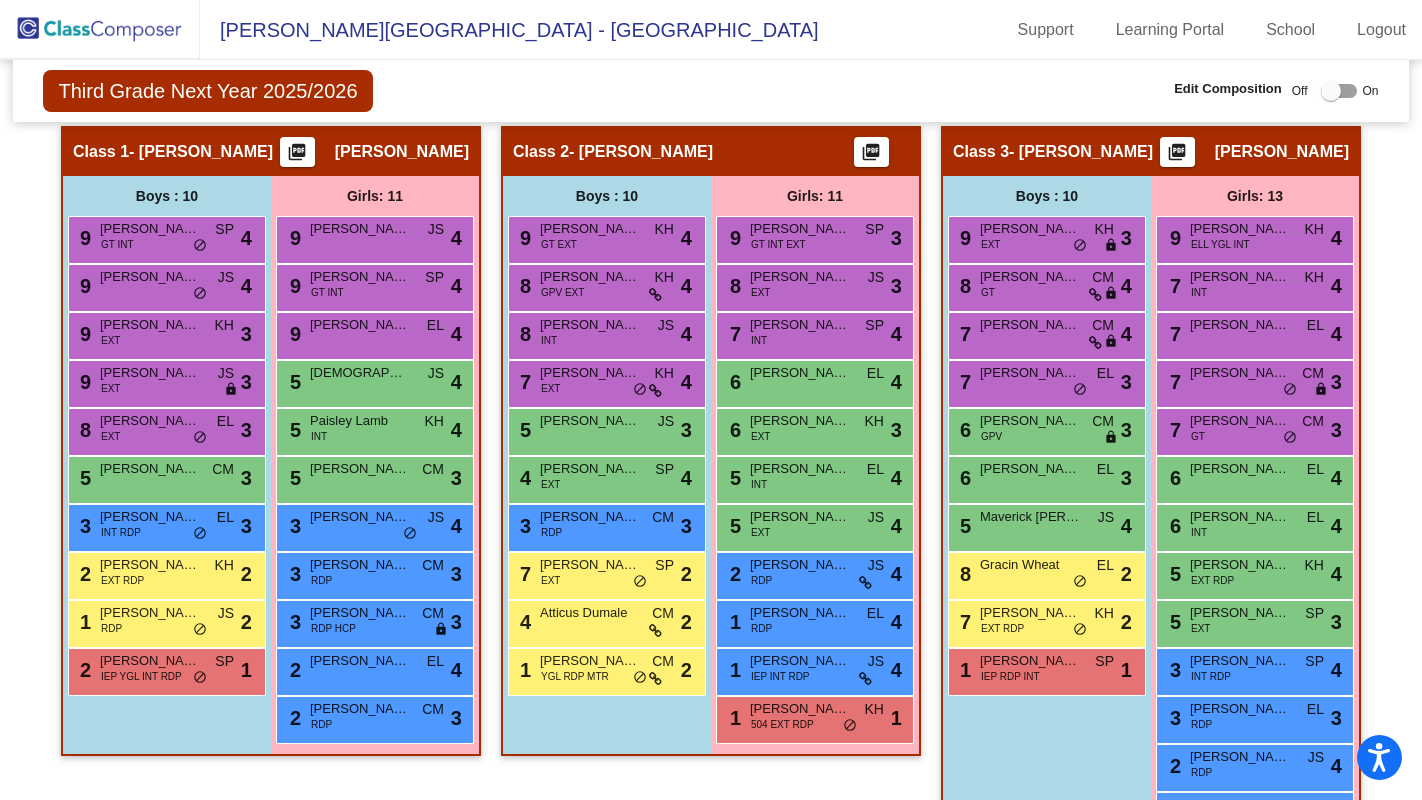 scroll, scrollTop: 492, scrollLeft: 0, axis: vertical 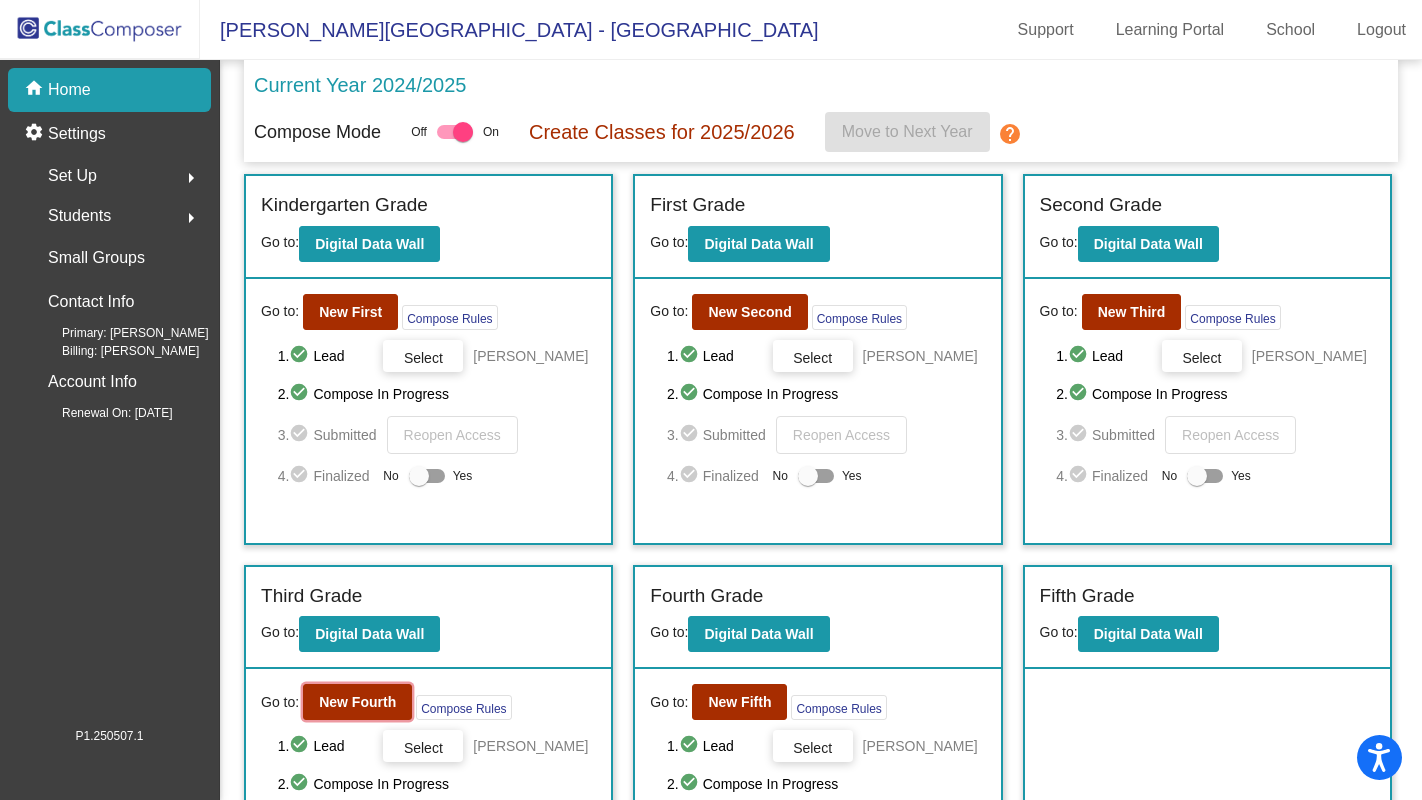 click on "New Fourth" 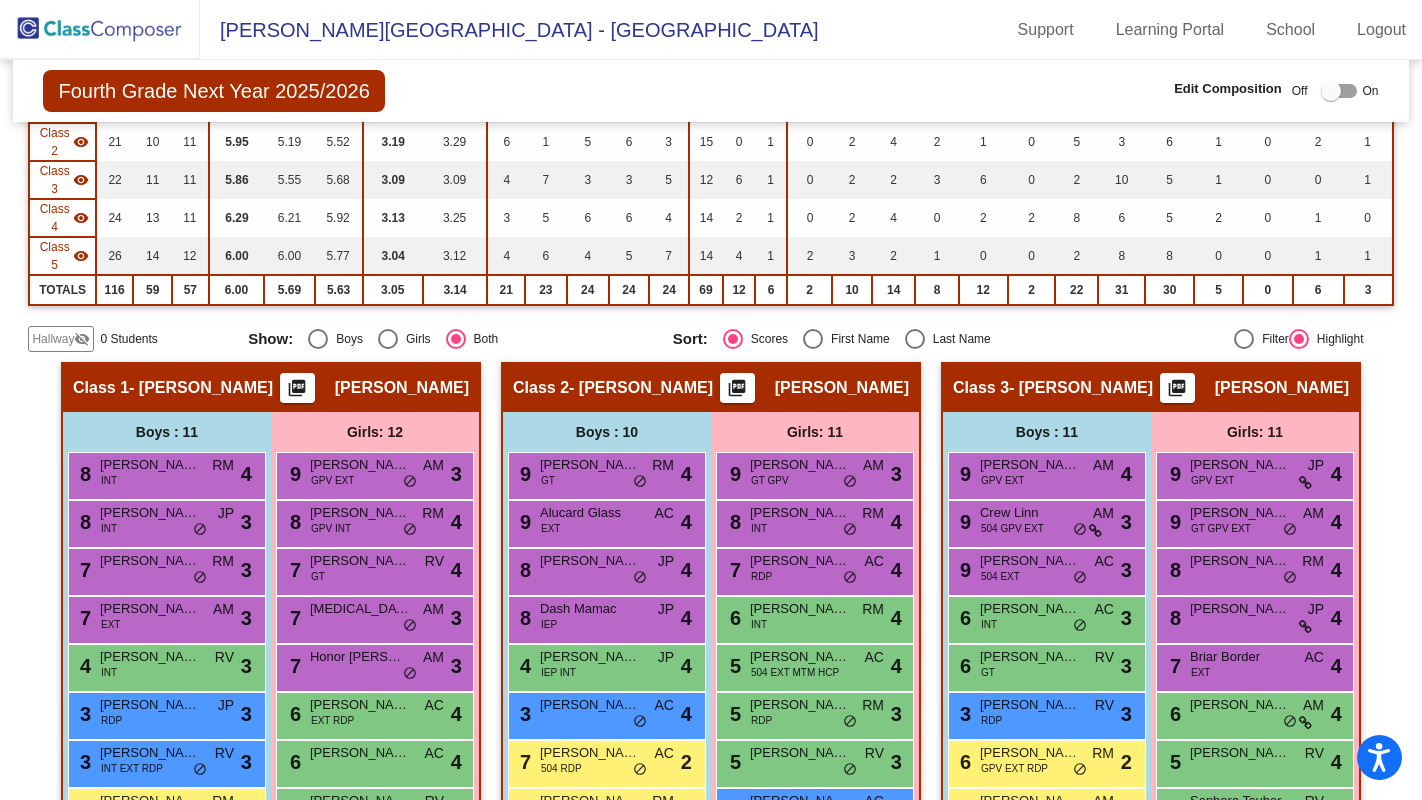 scroll, scrollTop: 0, scrollLeft: 0, axis: both 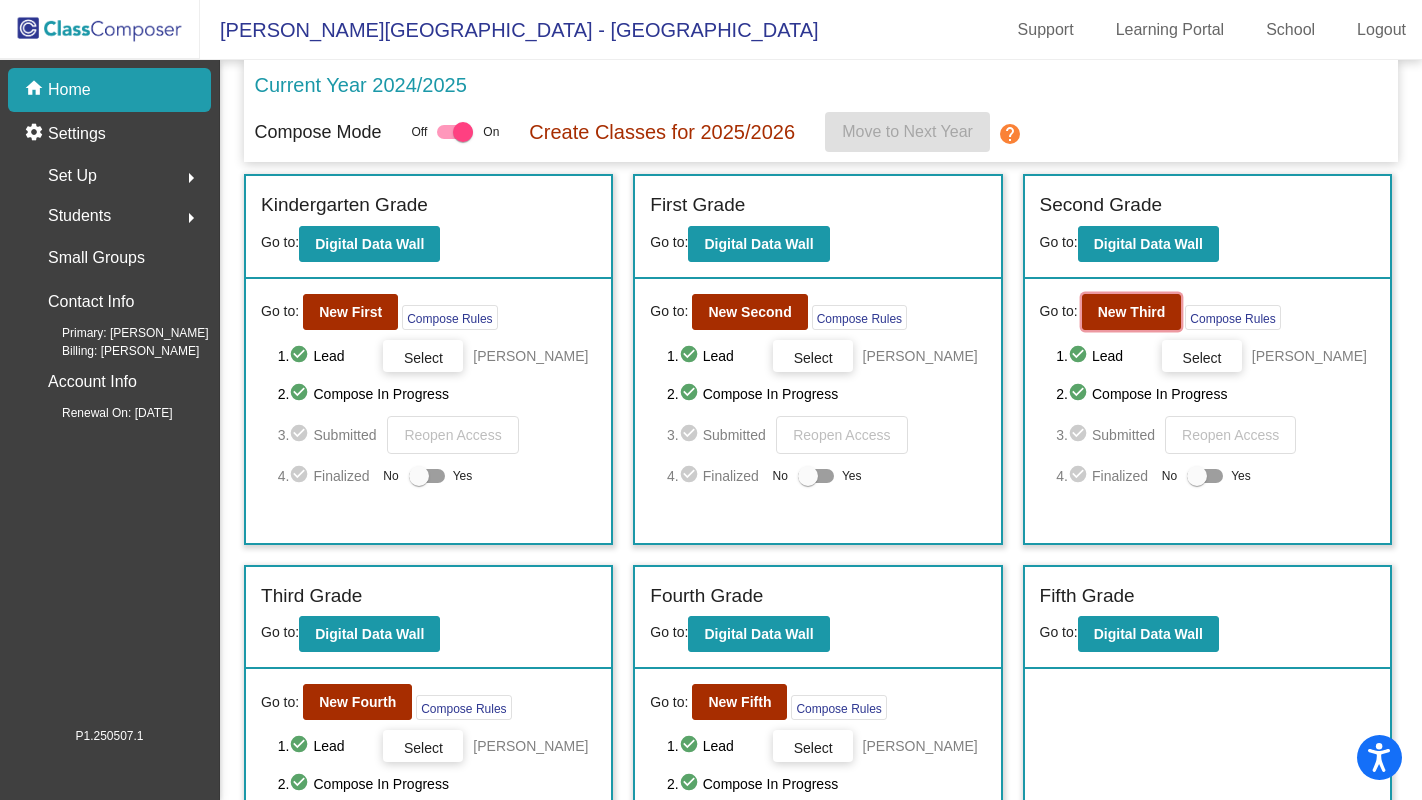 click on "New Third" 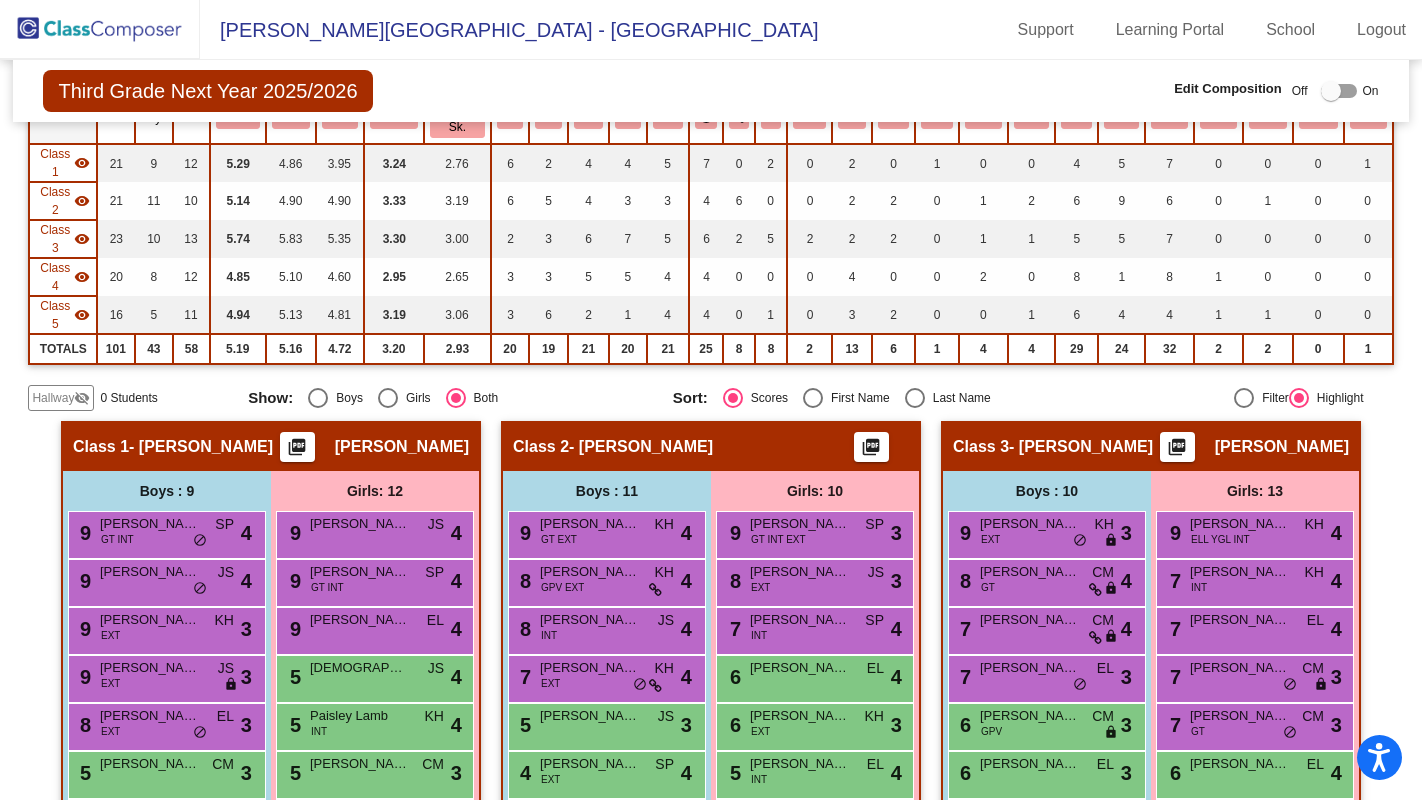 scroll, scrollTop: 203, scrollLeft: 0, axis: vertical 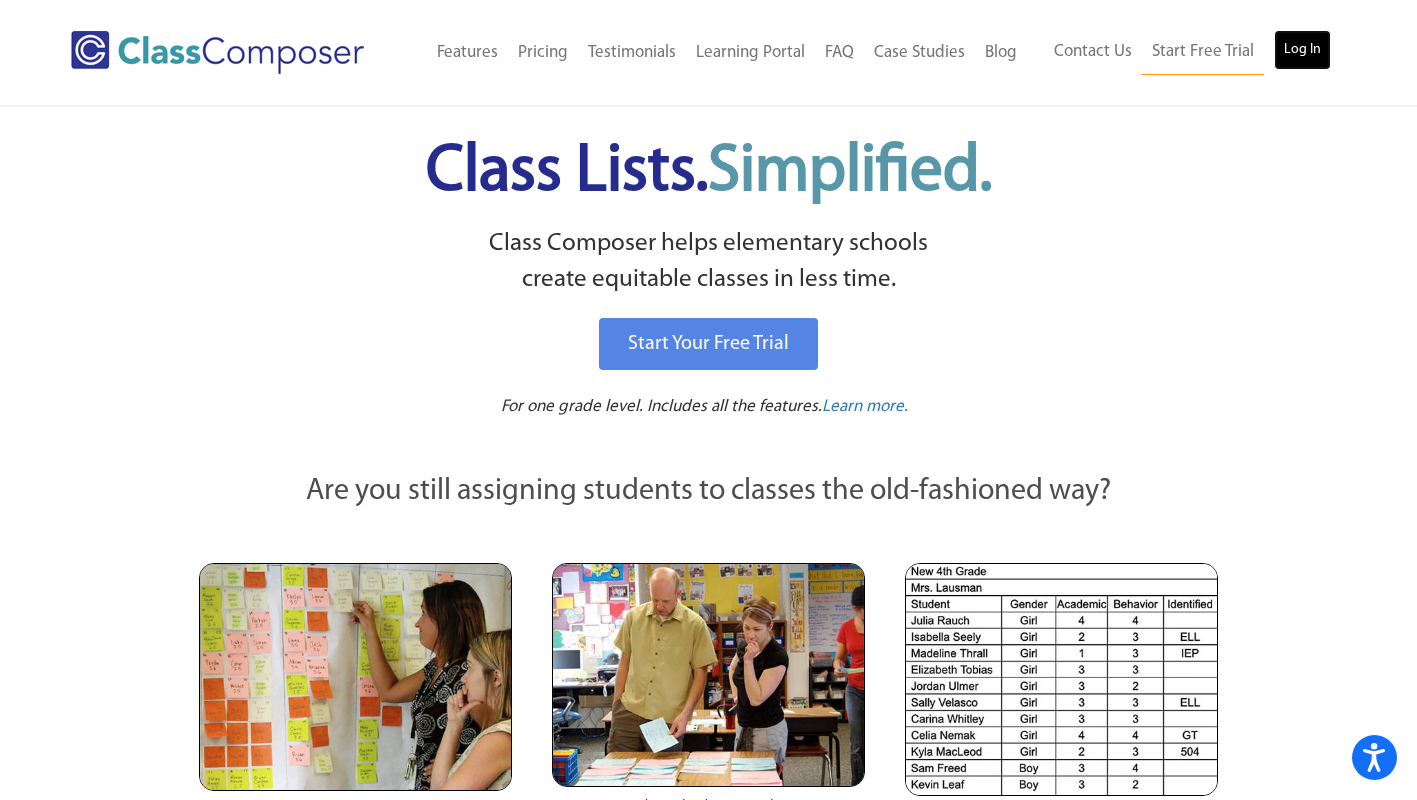click on "Log In" at bounding box center [1302, 50] 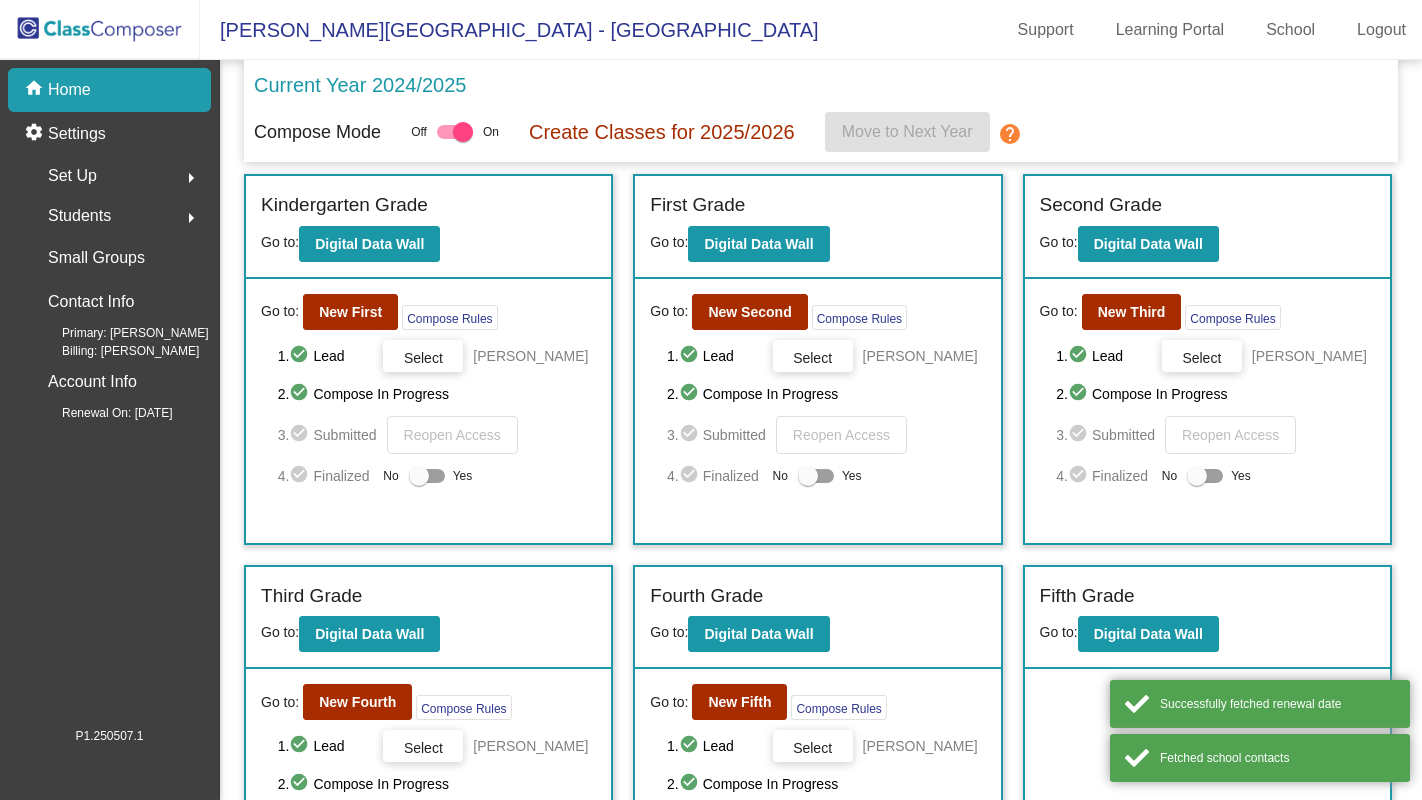 scroll, scrollTop: 0, scrollLeft: 0, axis: both 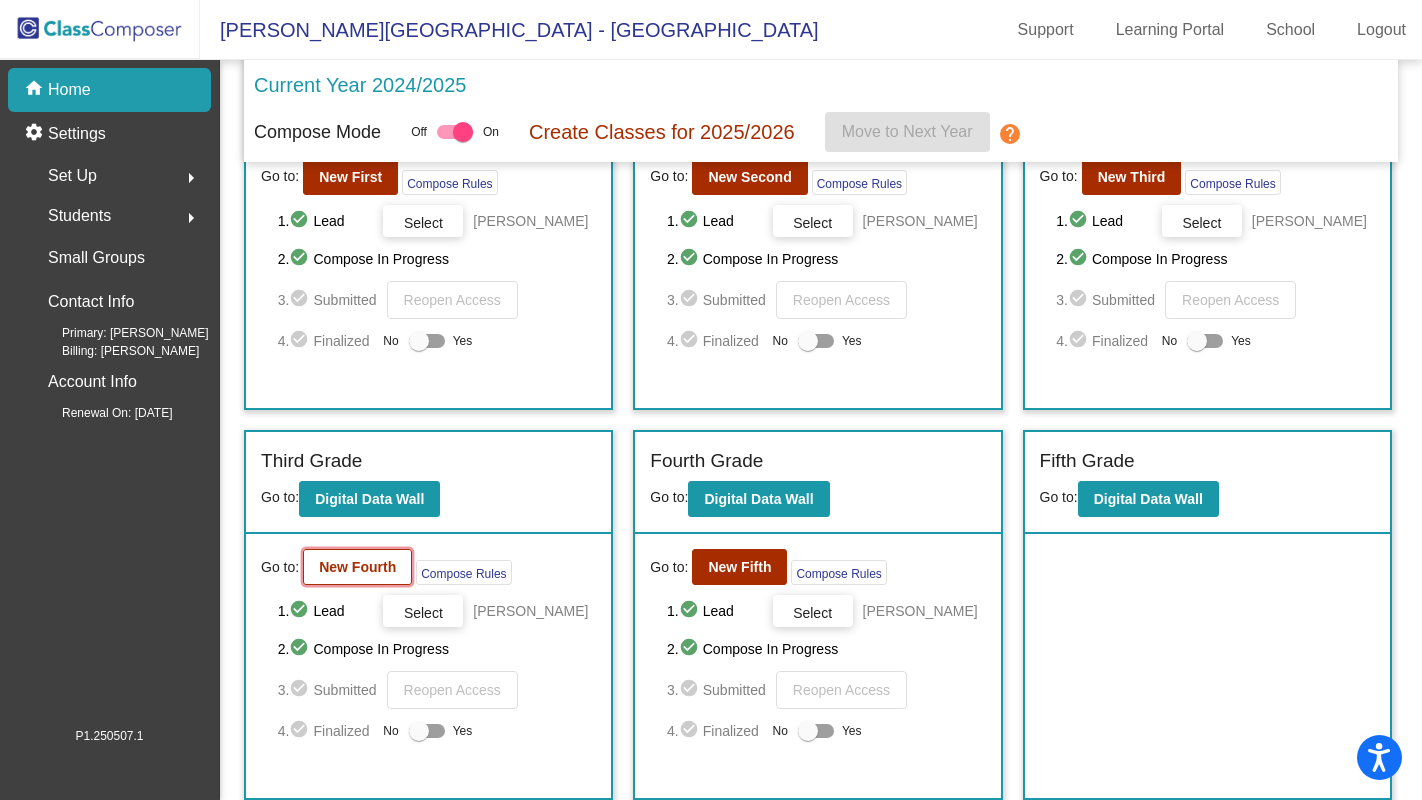 click on "New Fourth" 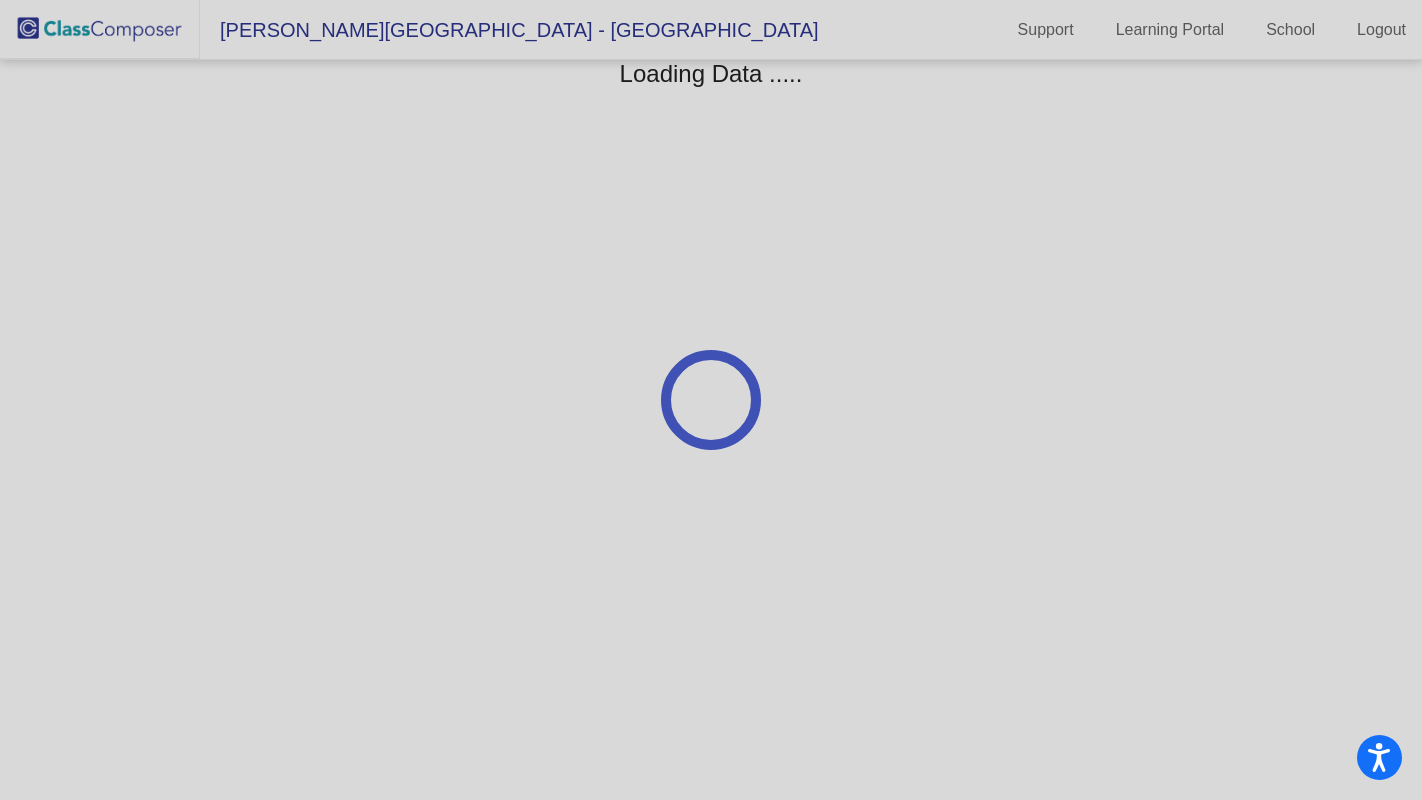 scroll, scrollTop: 0, scrollLeft: 0, axis: both 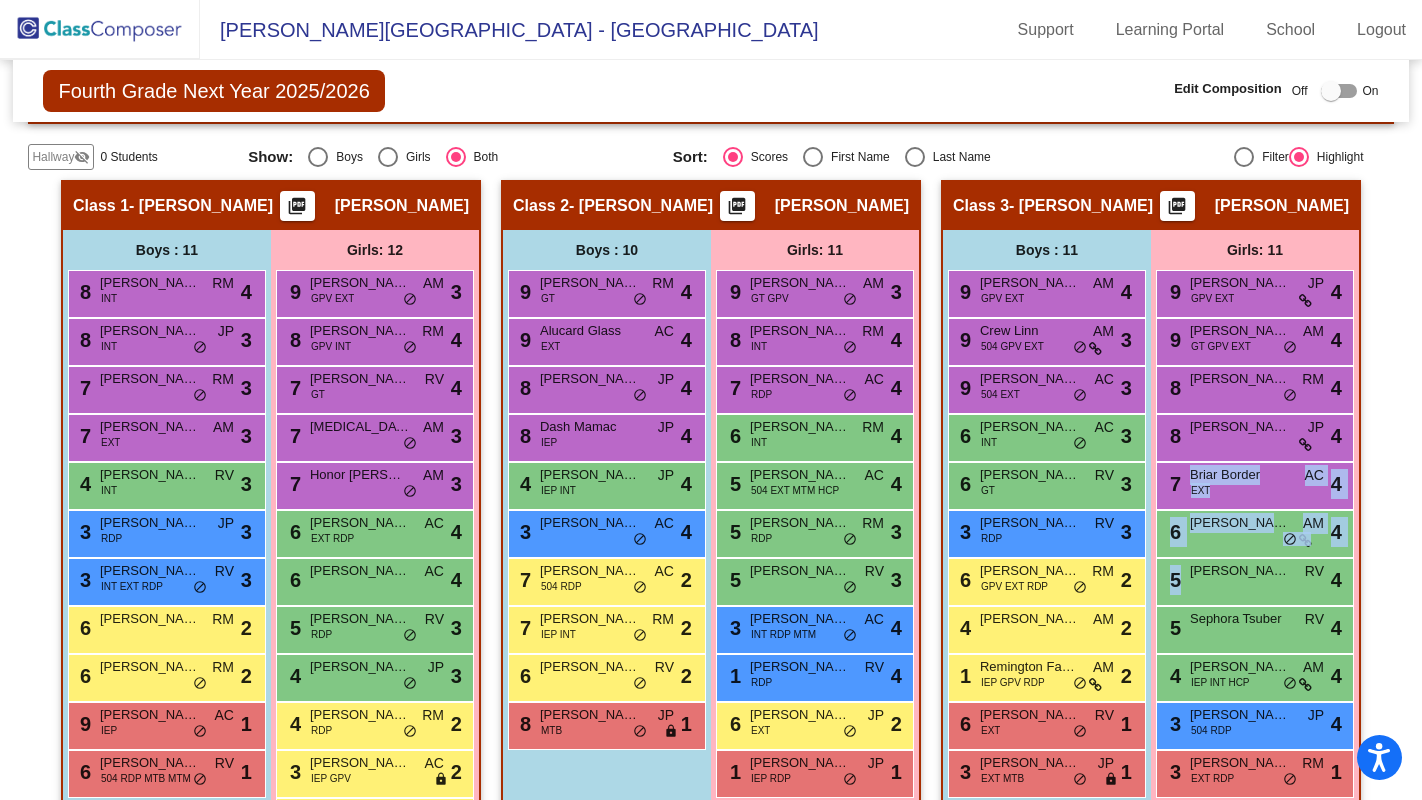 drag, startPoint x: 1411, startPoint y: 409, endPoint x: 1419, endPoint y: 501, distance: 92.34717 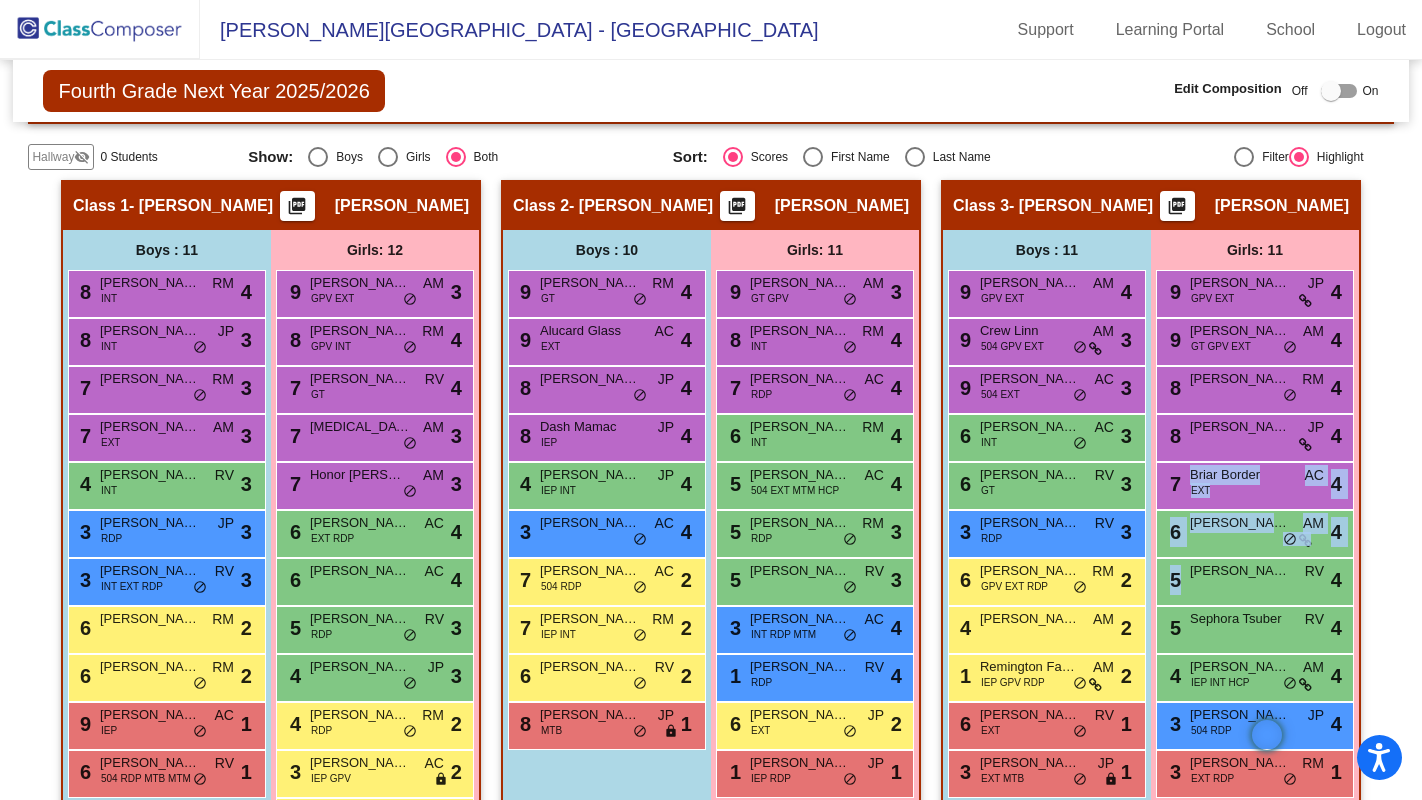 scroll, scrollTop: 1086, scrollLeft: 0, axis: vertical 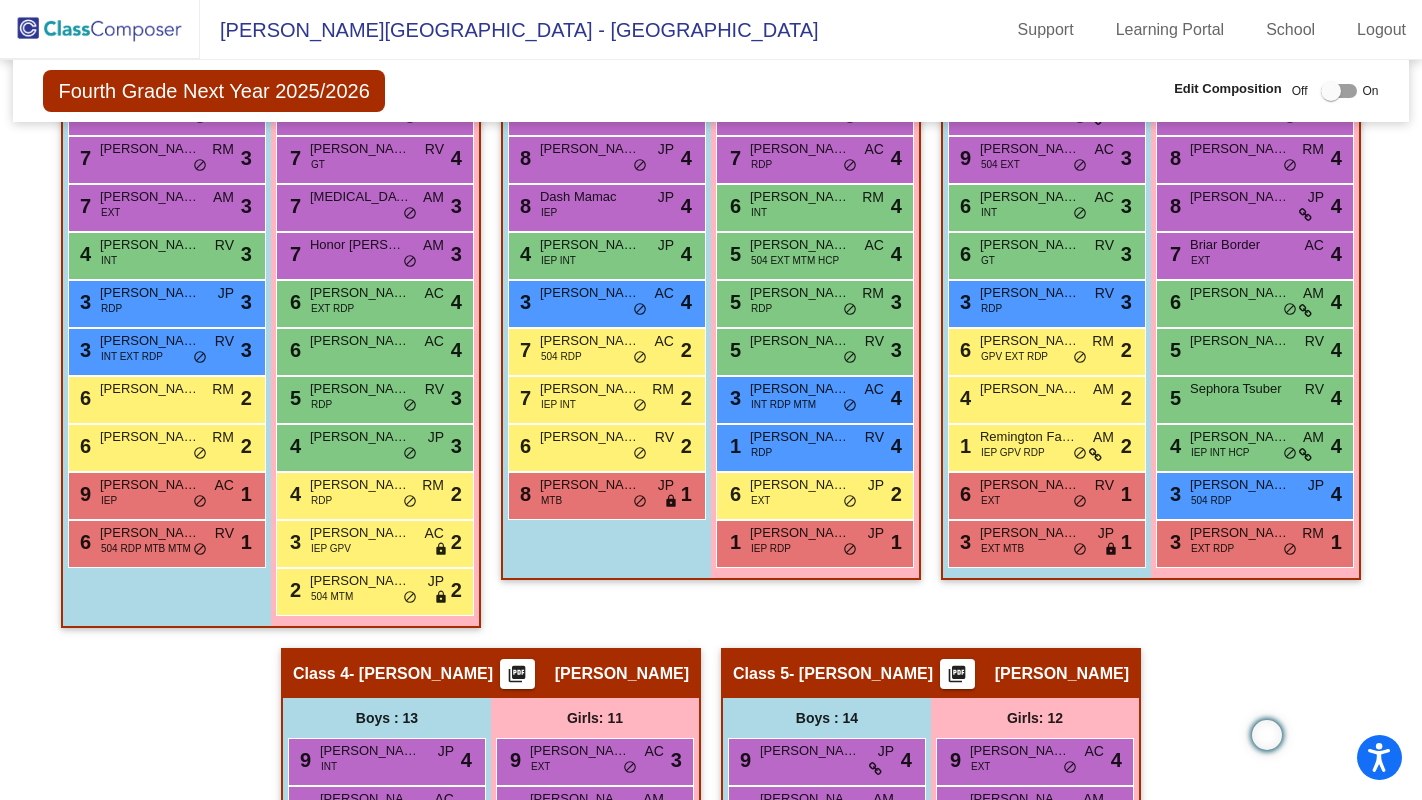 click on "Hallway   - Hallway Class  picture_as_pdf  Add Student  First Name Last Name Student Id  (Recommended)   Boy   Girl   Non Binary Add Close  Boys : 0    No Students   Girls: 0   No Students   Class 1   - Tara Baba  picture_as_pdf Tara Baba  Add Student  First Name Last Name Student Id  (Recommended)   Boy   Girl   Non Binary Add Close  Boys : 11  8 Apollo Sumilang INT RM lock do_not_disturb_alt 4 8 Emory Johnson INT JP lock do_not_disturb_alt 3 7 Nixon Duran RM lock do_not_disturb_alt 3 7 Braden Sanfilippo EXT AM lock do_not_disturb_alt 3 4 Jayson Melton INT RV lock do_not_disturb_alt 3 3 Mauricio Enriquez RDP JP lock do_not_disturb_alt 3 3 Landon Morris INT EXT RDP RV lock do_not_disturb_alt 3 6 Joseph Jordan RM lock do_not_disturb_alt 2 6 Owen Sheline RM lock do_not_disturb_alt 2 9 Brooks Kelley IEP AC lock do_not_disturb_alt 1 6 Oliver Holloway 504 RDP MTB MTM RV lock do_not_disturb_alt 1 Girls: 12 9 Eliana Spencer GPV EXT AM lock do_not_disturb_alt 3 8 Olivia Green GPV INT RM lock do_not_disturb_alt" 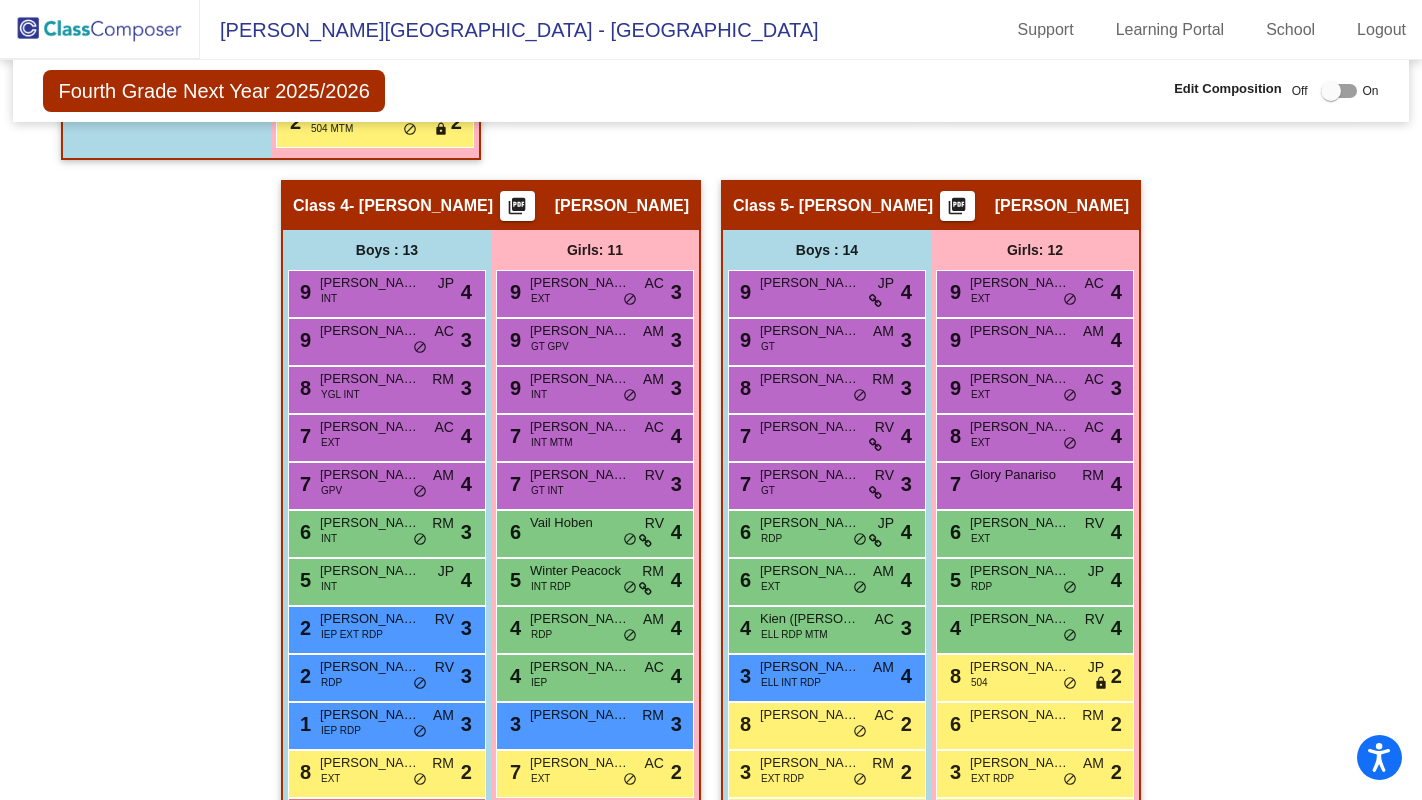 scroll, scrollTop: 1210, scrollLeft: 0, axis: vertical 